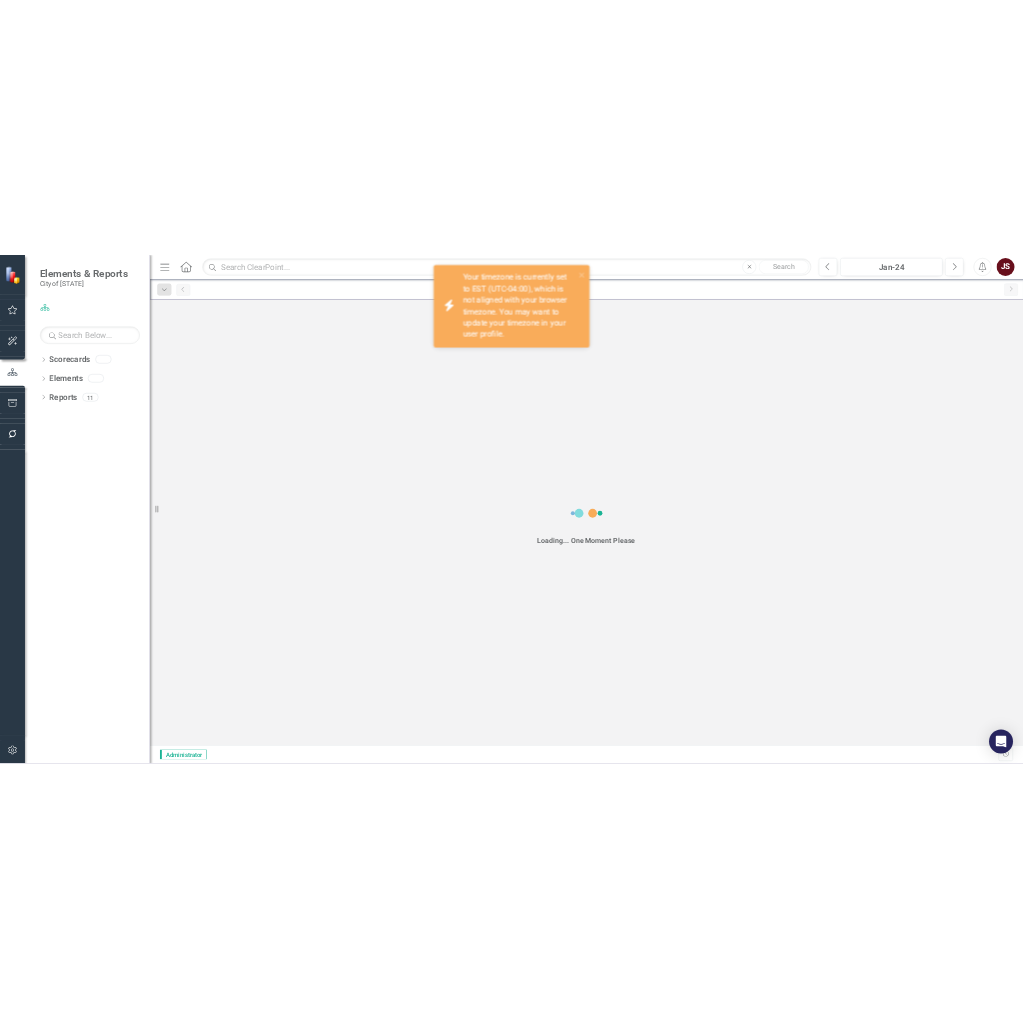 scroll, scrollTop: 0, scrollLeft: 0, axis: both 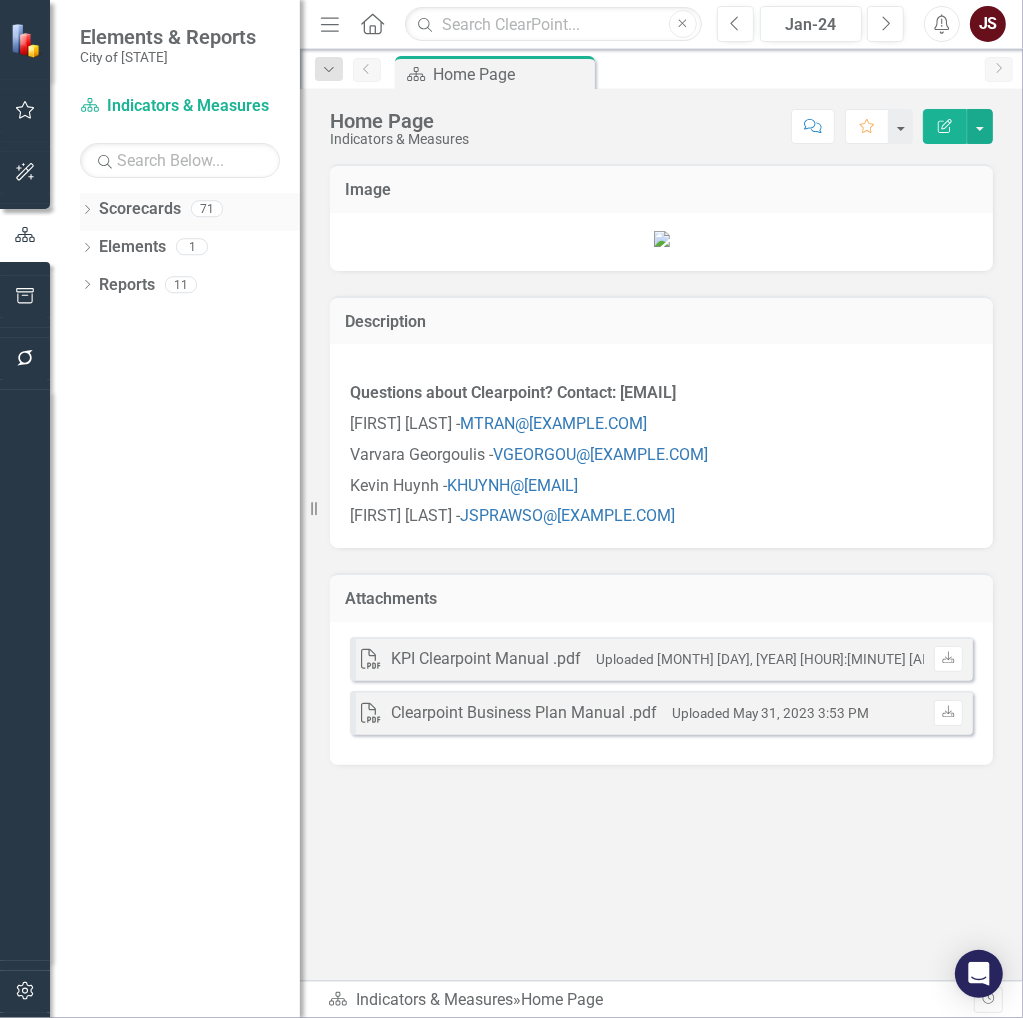 click on "Dropdown" at bounding box center (87, 211) 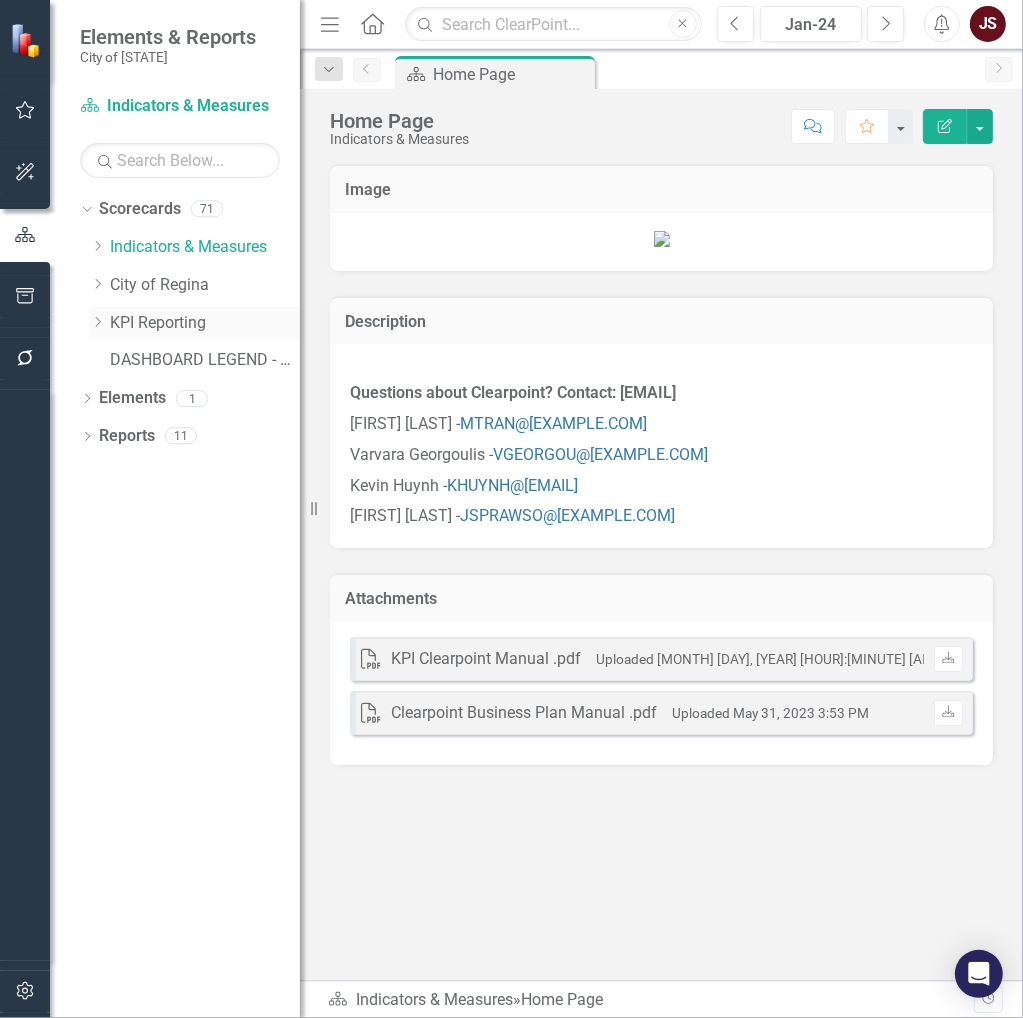 click on "Dropdown" at bounding box center [97, 322] 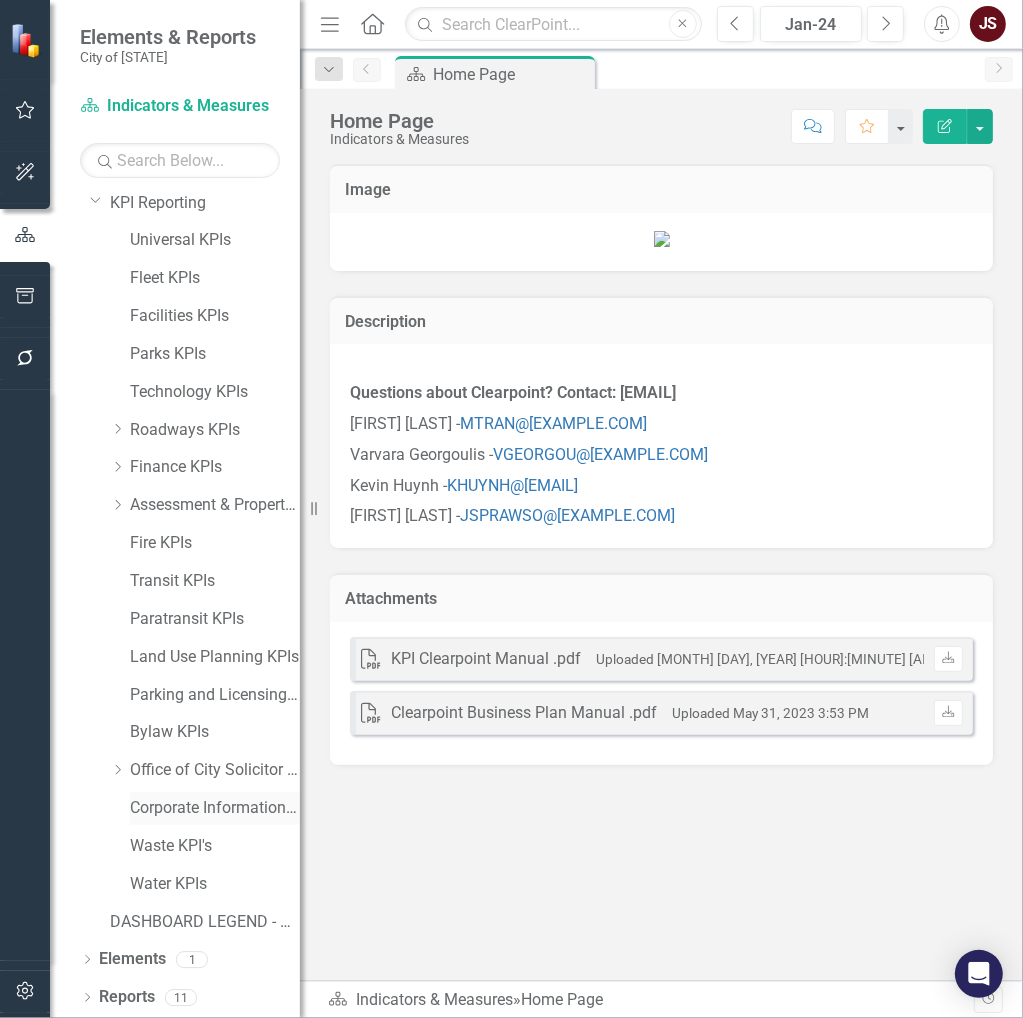 scroll, scrollTop: 121, scrollLeft: 0, axis: vertical 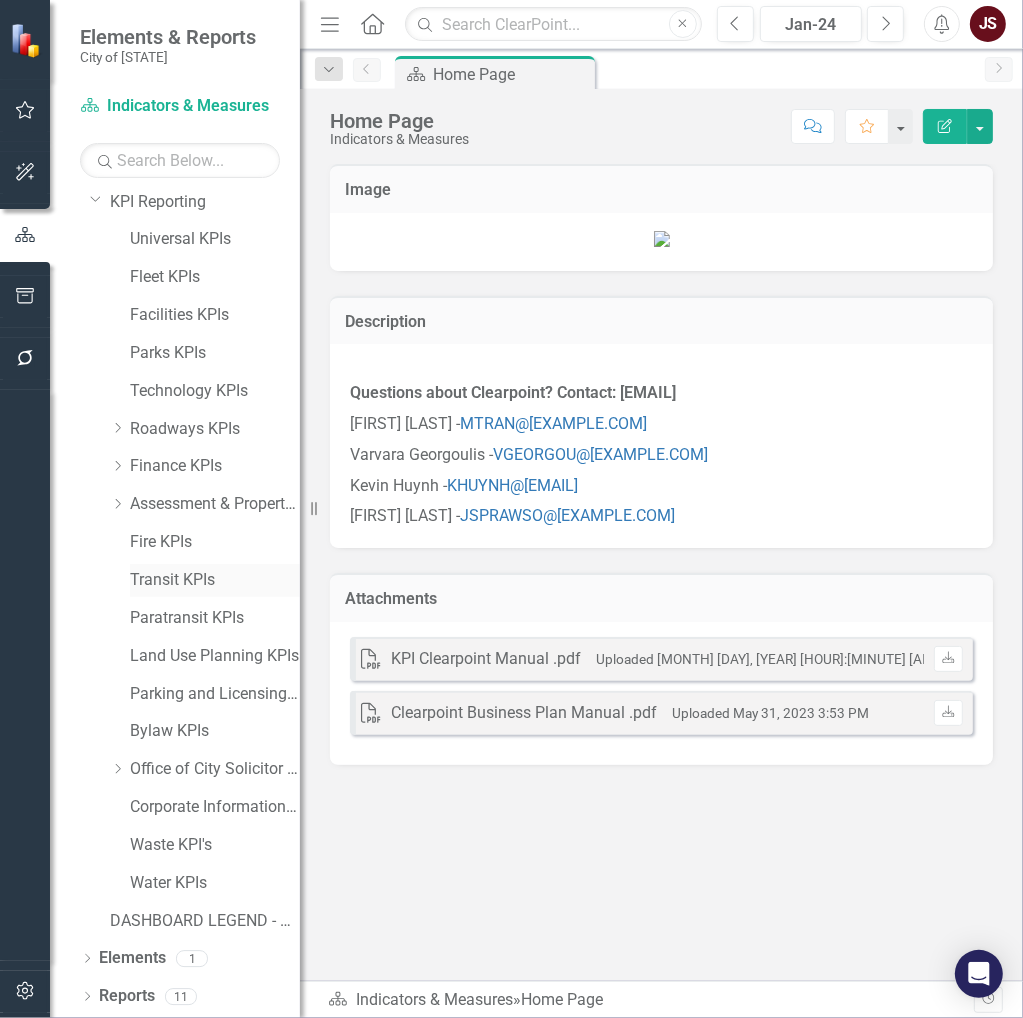 click on "Transit KPIs" at bounding box center [215, 580] 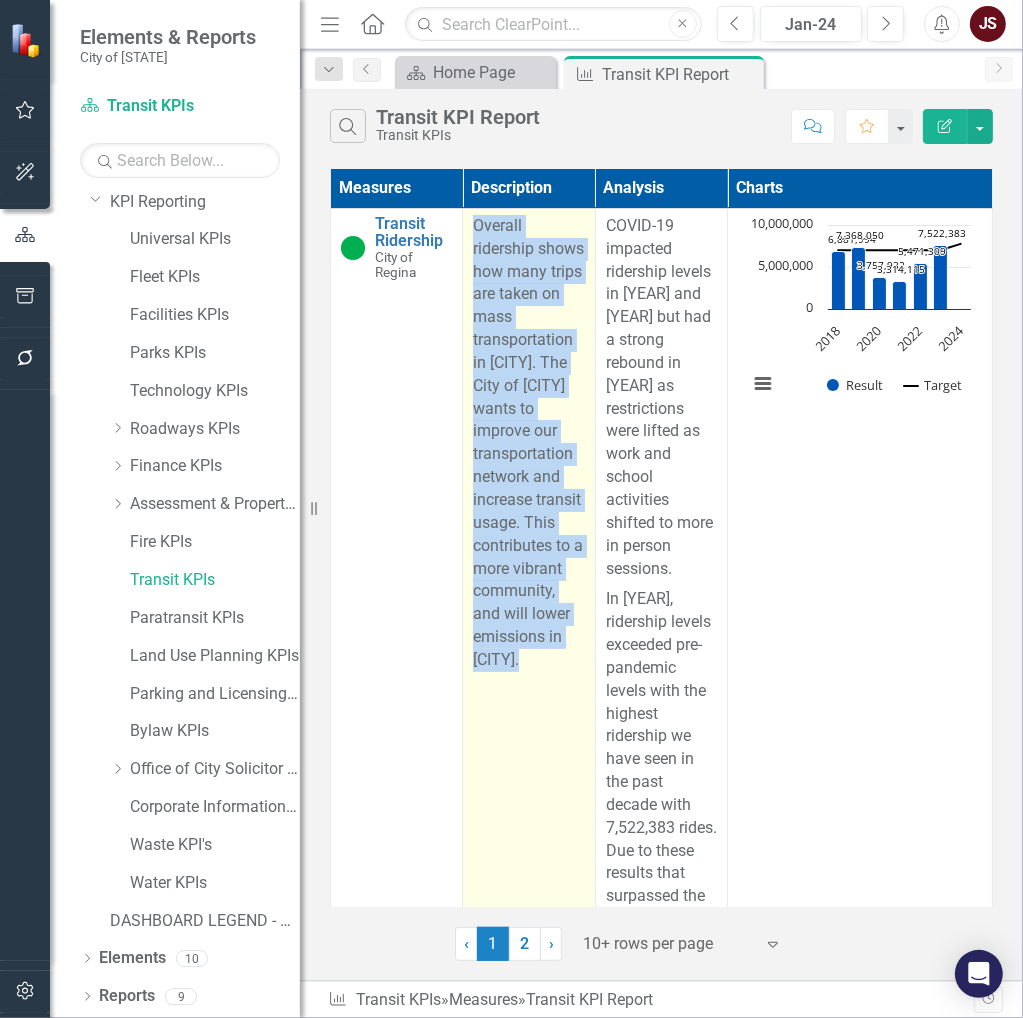drag, startPoint x: 525, startPoint y: 659, endPoint x: 472, endPoint y: 224, distance: 438.21683 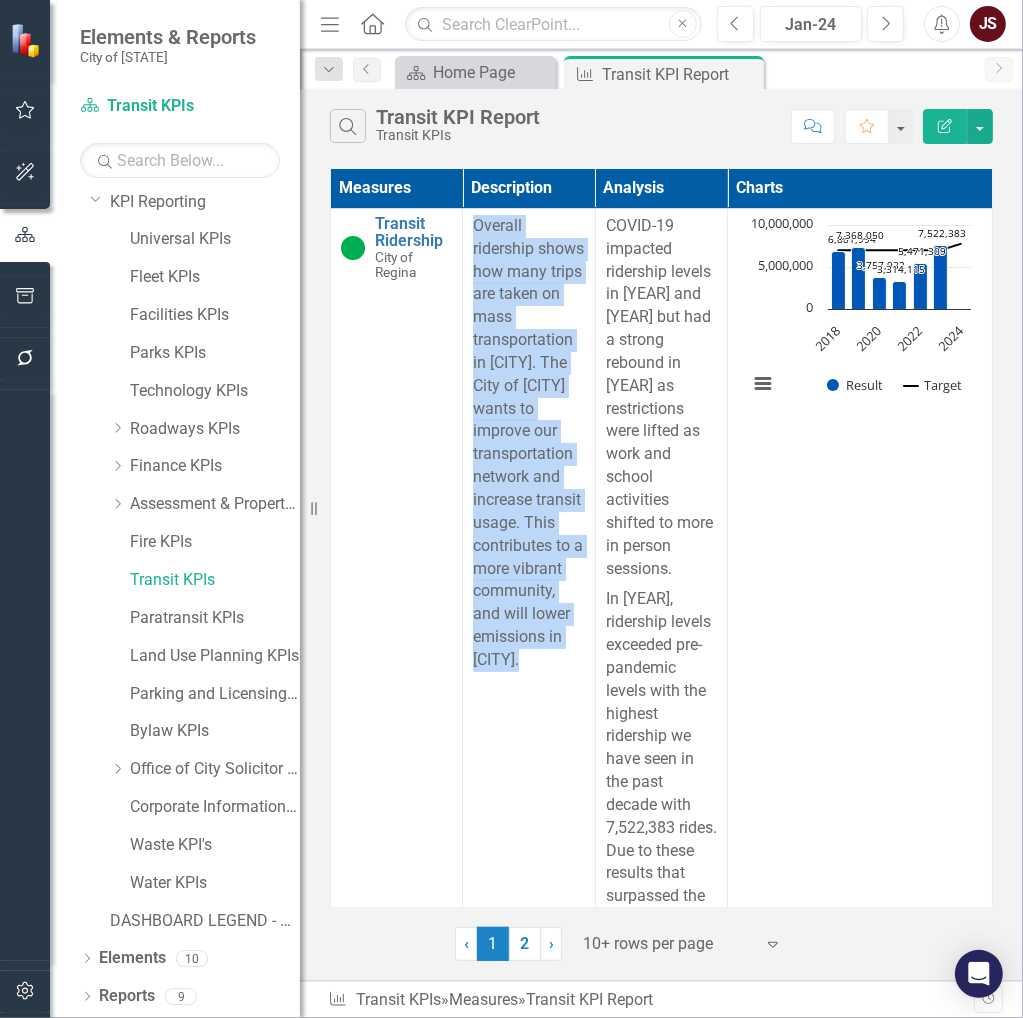 copy on "Overall ridership shows how many trips are taken on mass transportation in [CITY]. The City of [CITY] wants to improve our transportation network and increase transit usage. This contributes to a more vibrant community, and will lower emissions in [CITY]." 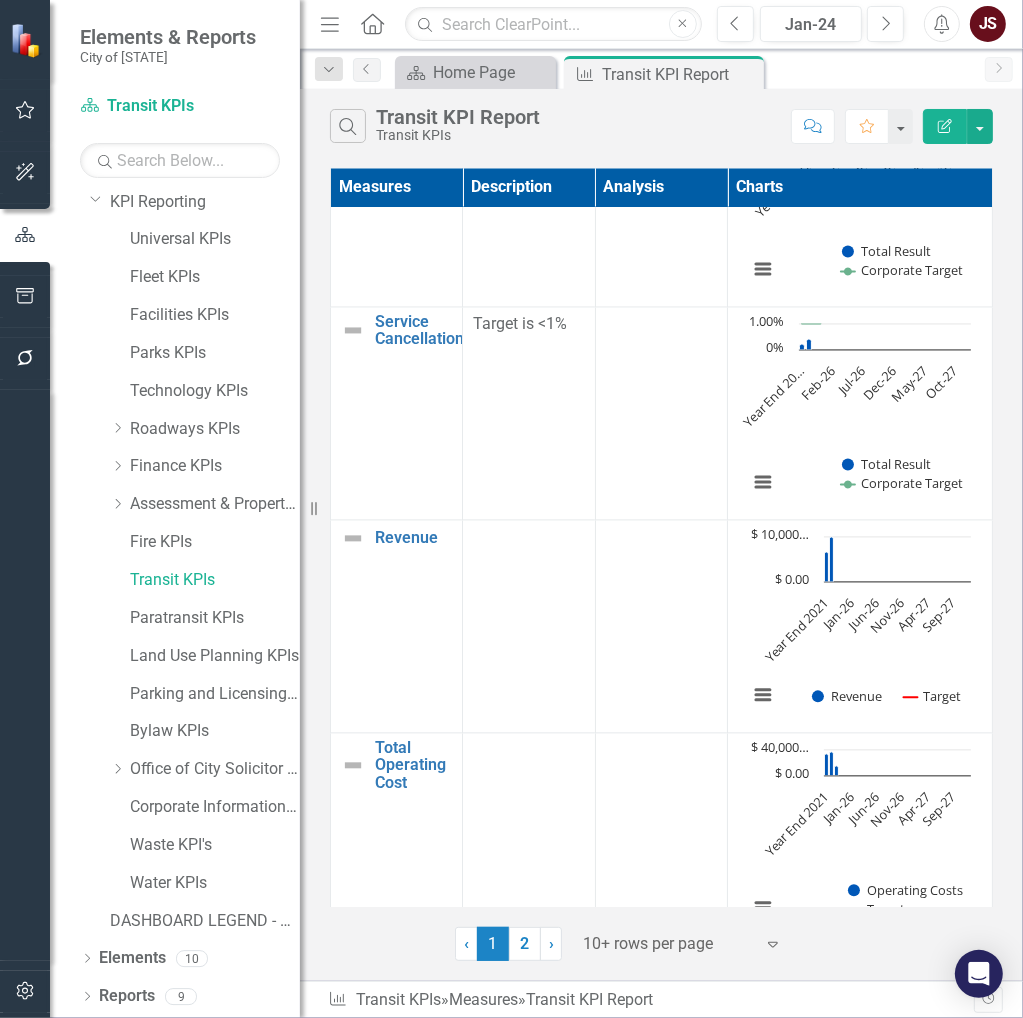 scroll, scrollTop: 2708, scrollLeft: 0, axis: vertical 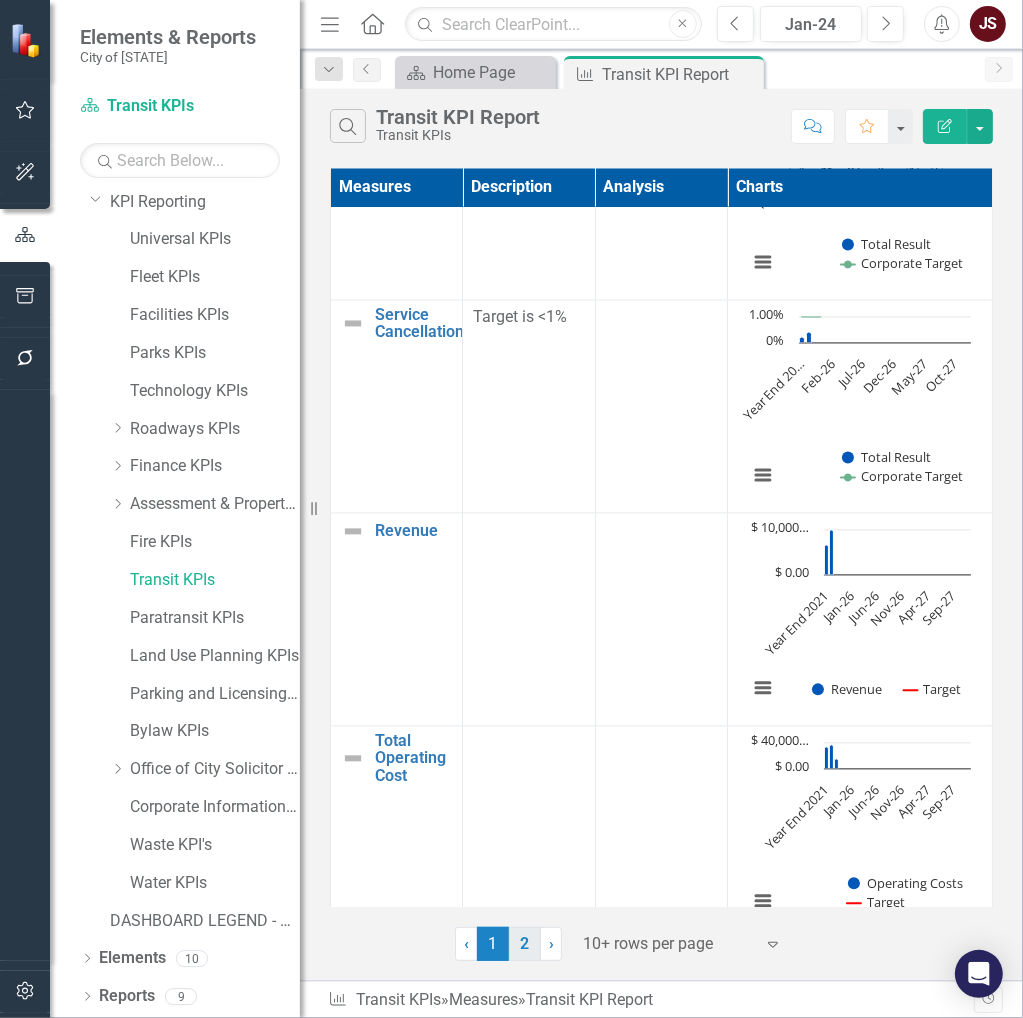 click on "2" at bounding box center [525, 944] 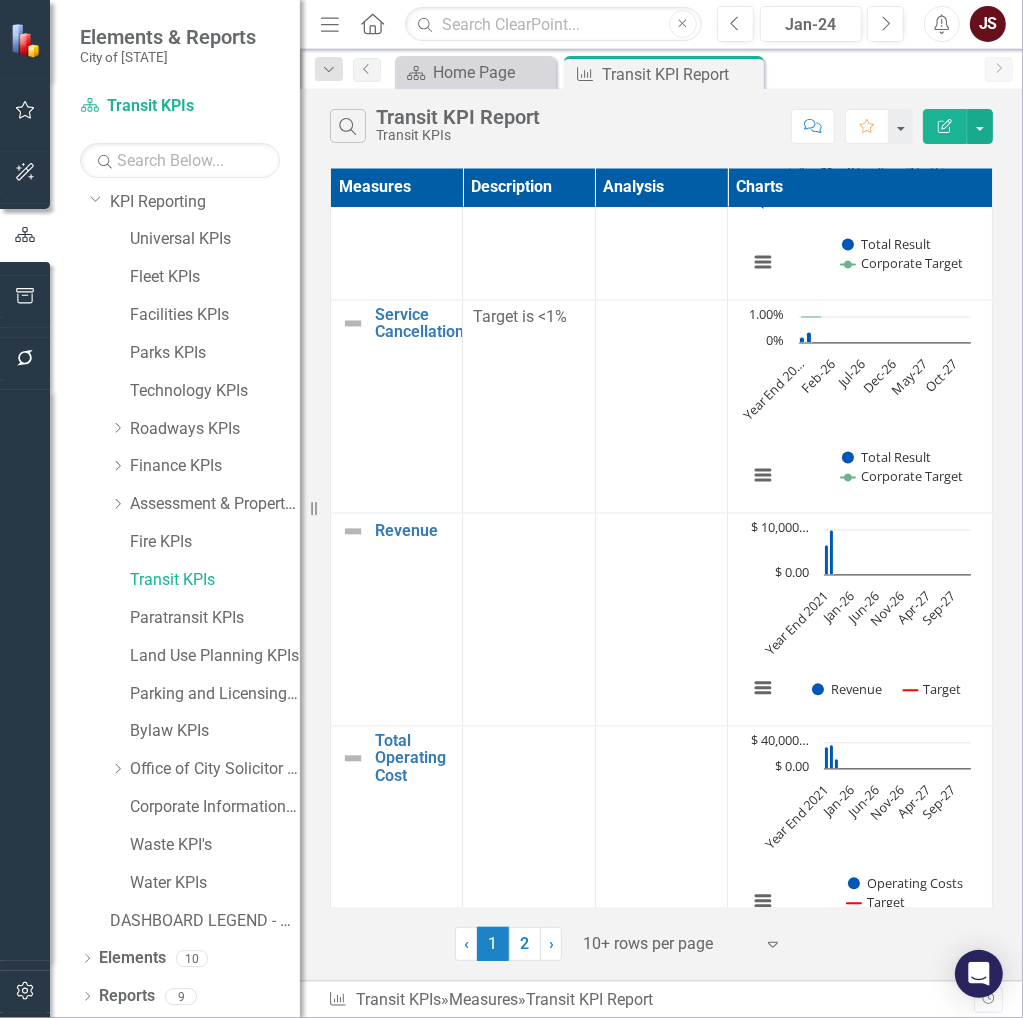 scroll, scrollTop: 0, scrollLeft: 0, axis: both 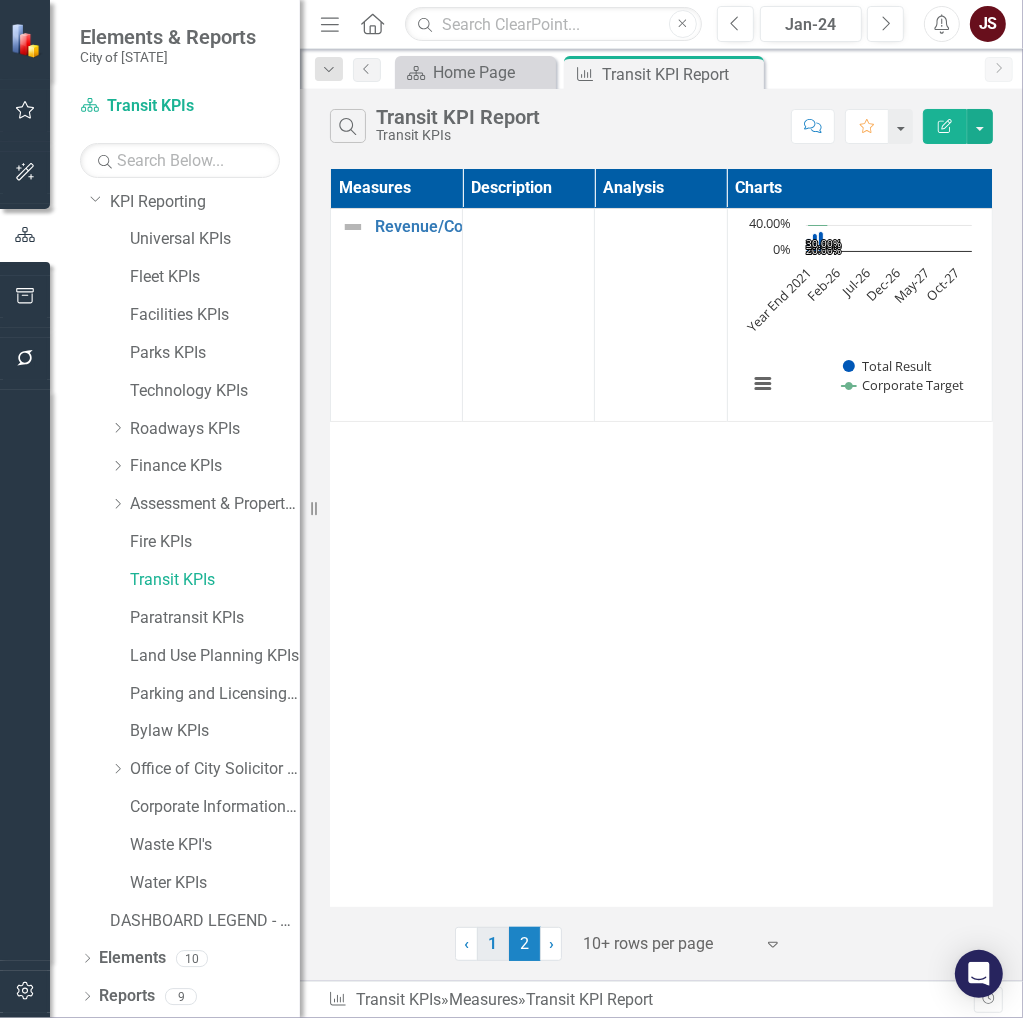 click on "1" at bounding box center [493, 944] 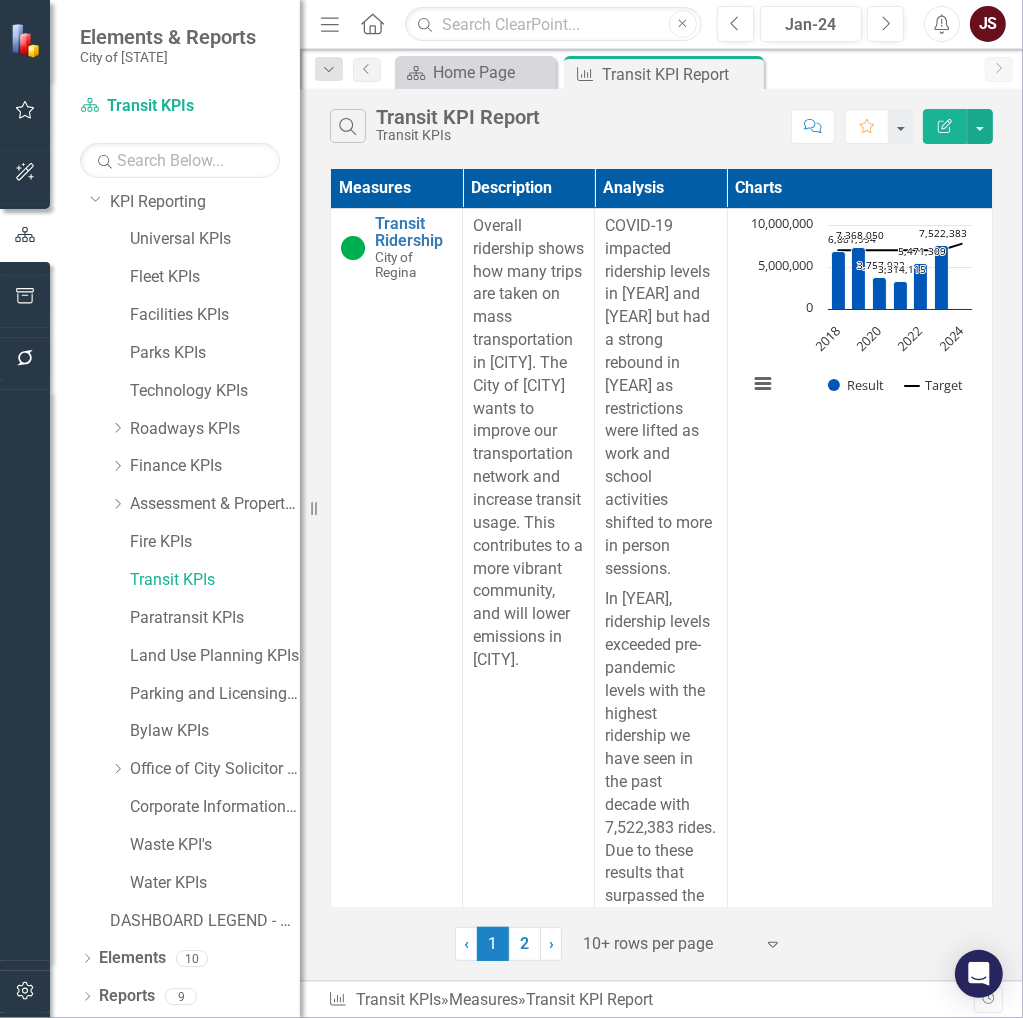 scroll, scrollTop: 0, scrollLeft: 12, axis: horizontal 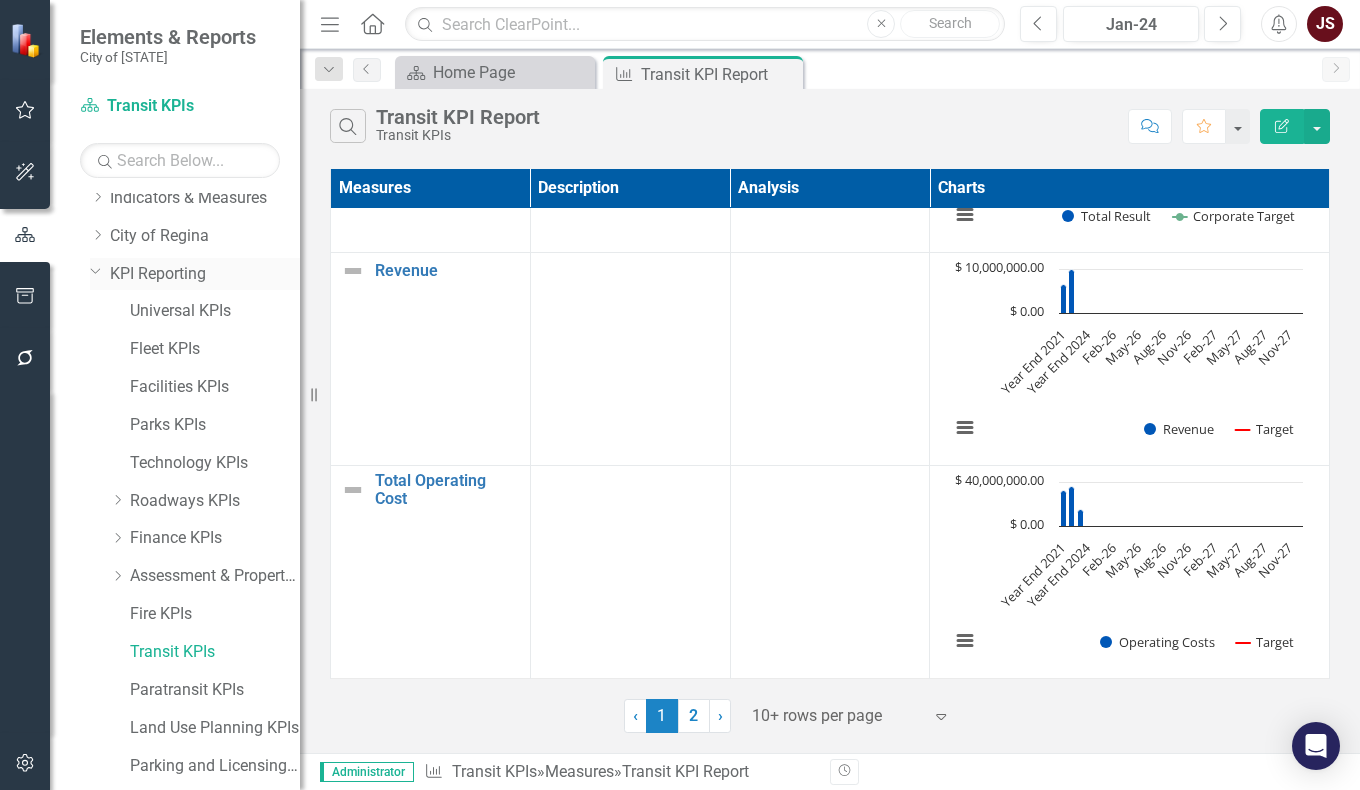 click on "Dropdown" at bounding box center [96, 270] 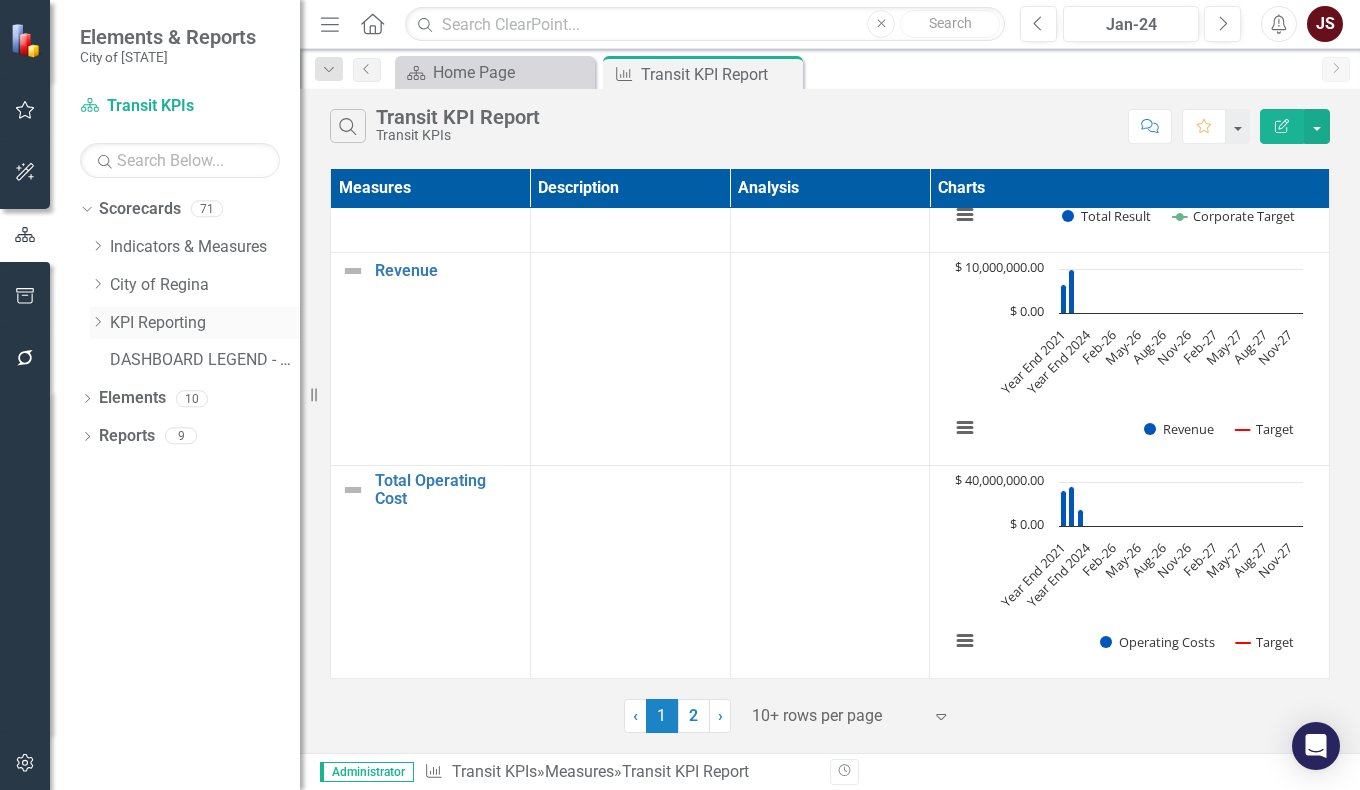 click on "Dropdown" at bounding box center (97, 322) 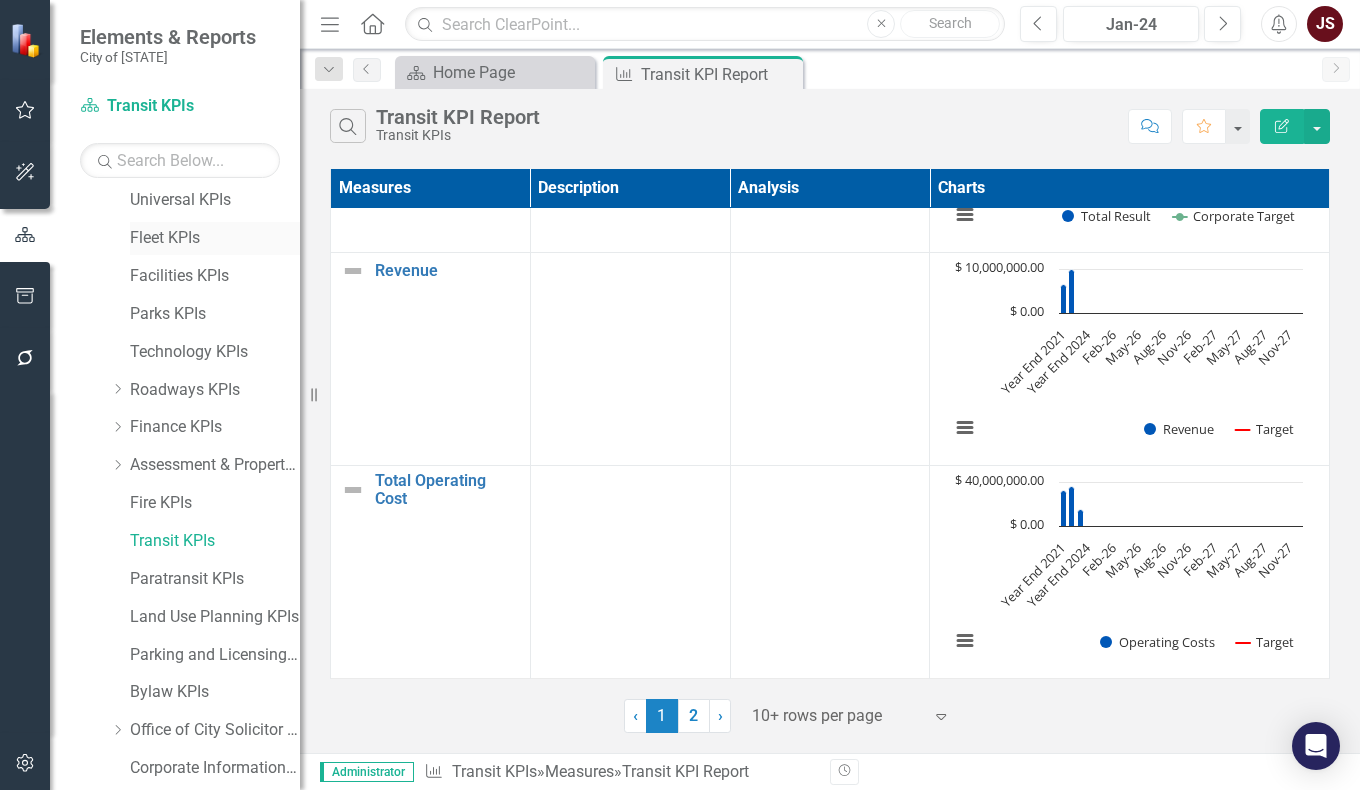 scroll, scrollTop: 200, scrollLeft: 0, axis: vertical 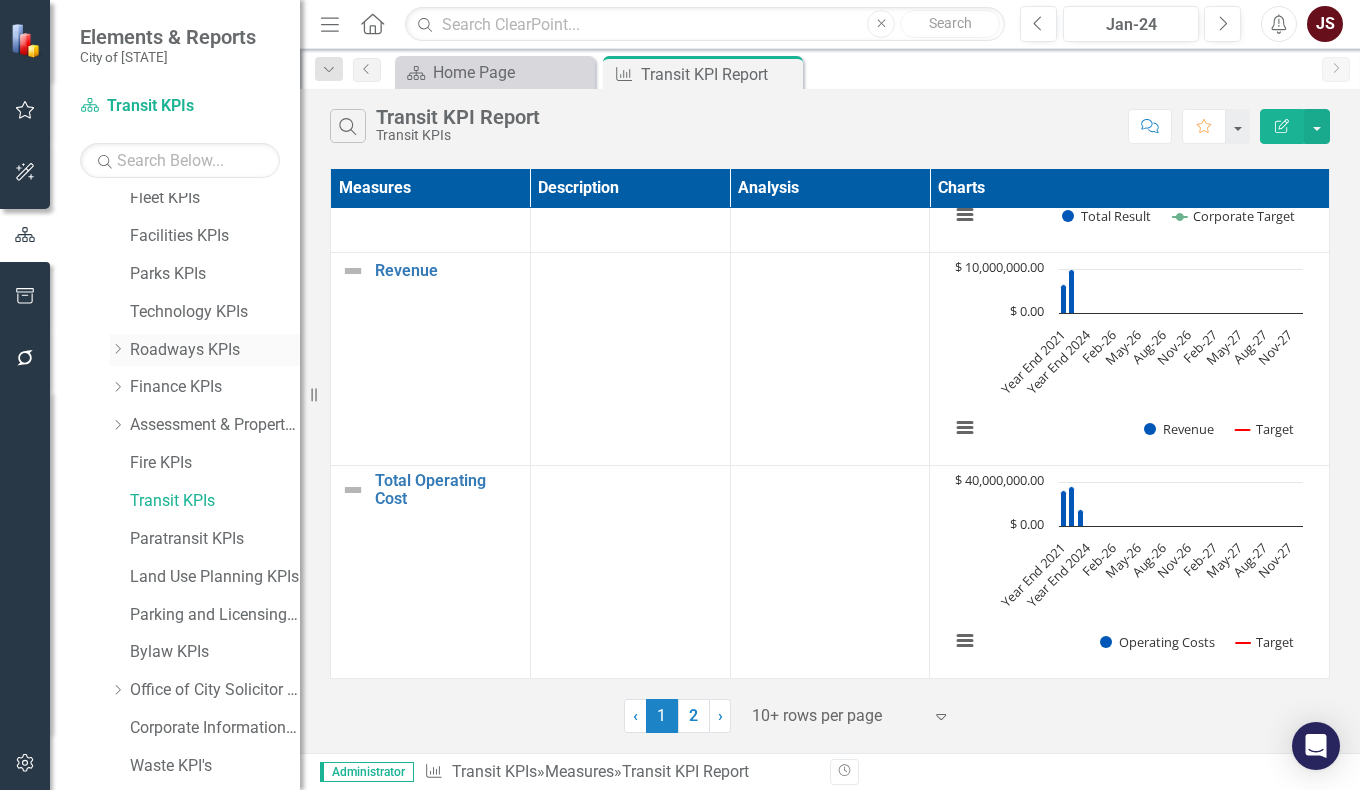 click at bounding box center [118, 349] 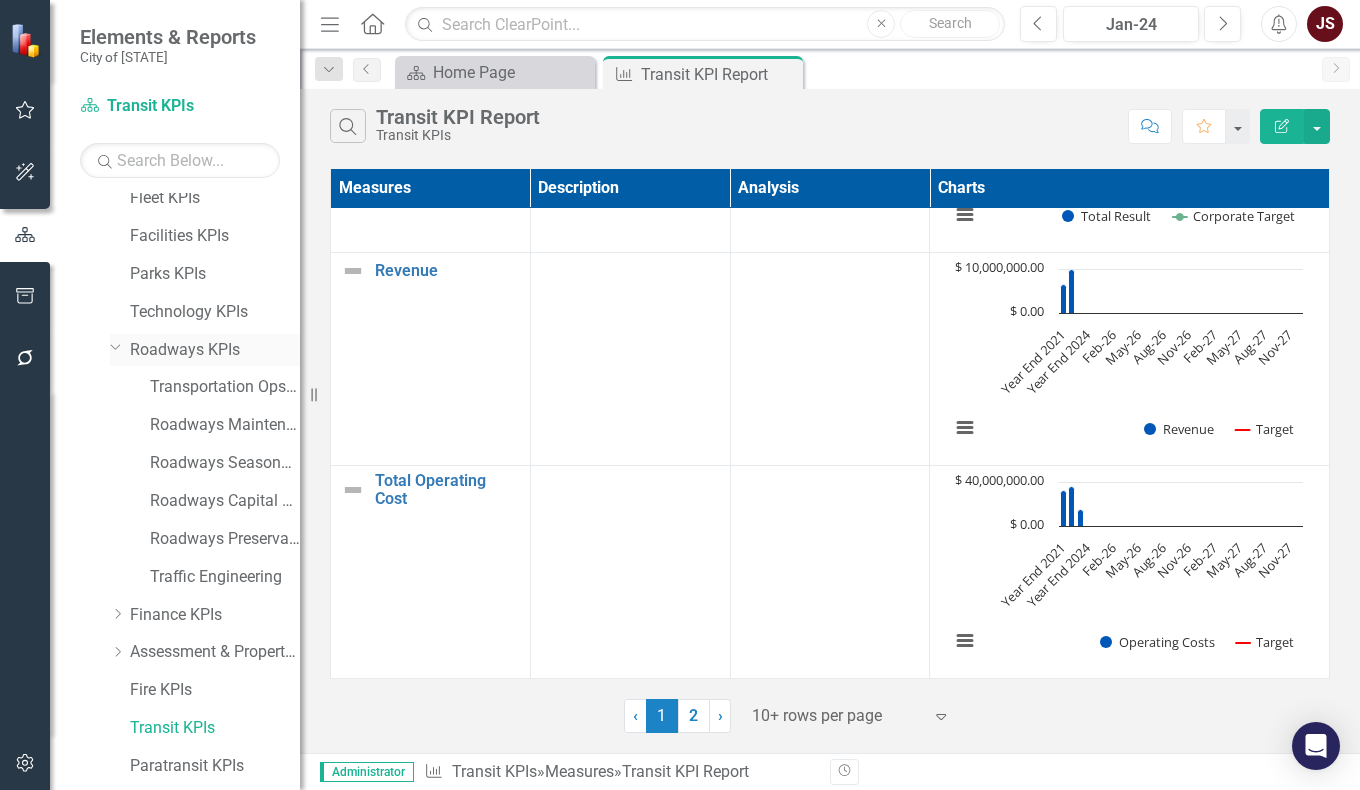 click on "Dropdown" at bounding box center (116, 346) 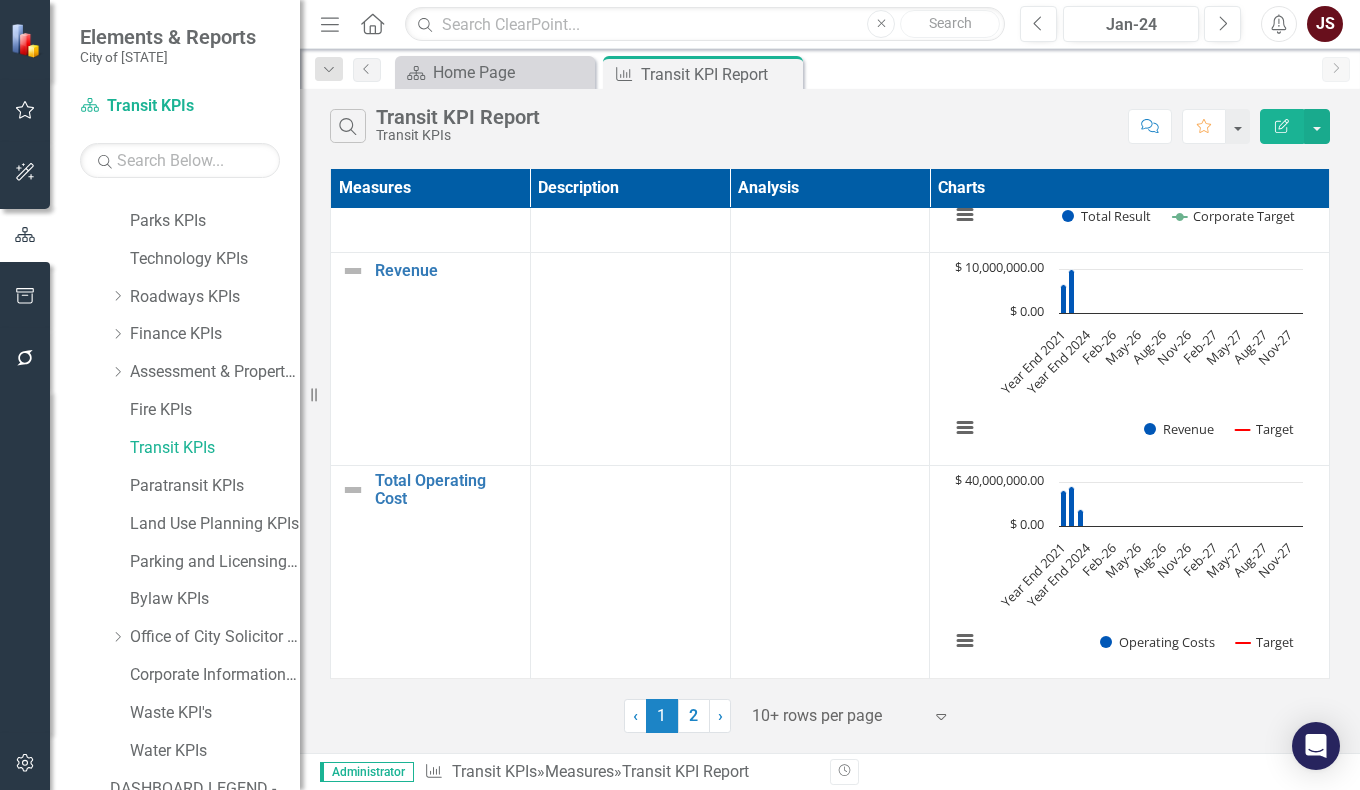 scroll, scrollTop: 300, scrollLeft: 0, axis: vertical 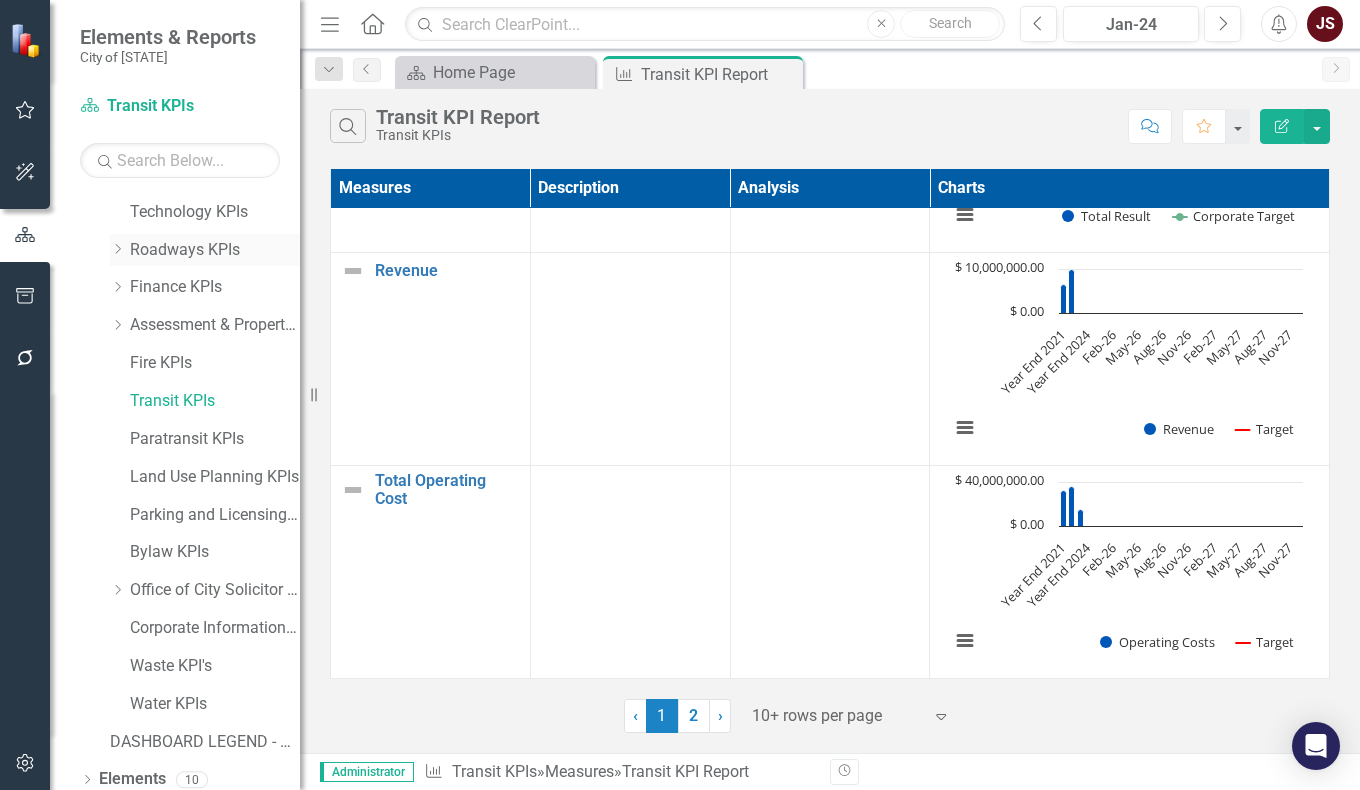 click on "Dropdown" at bounding box center [117, 249] 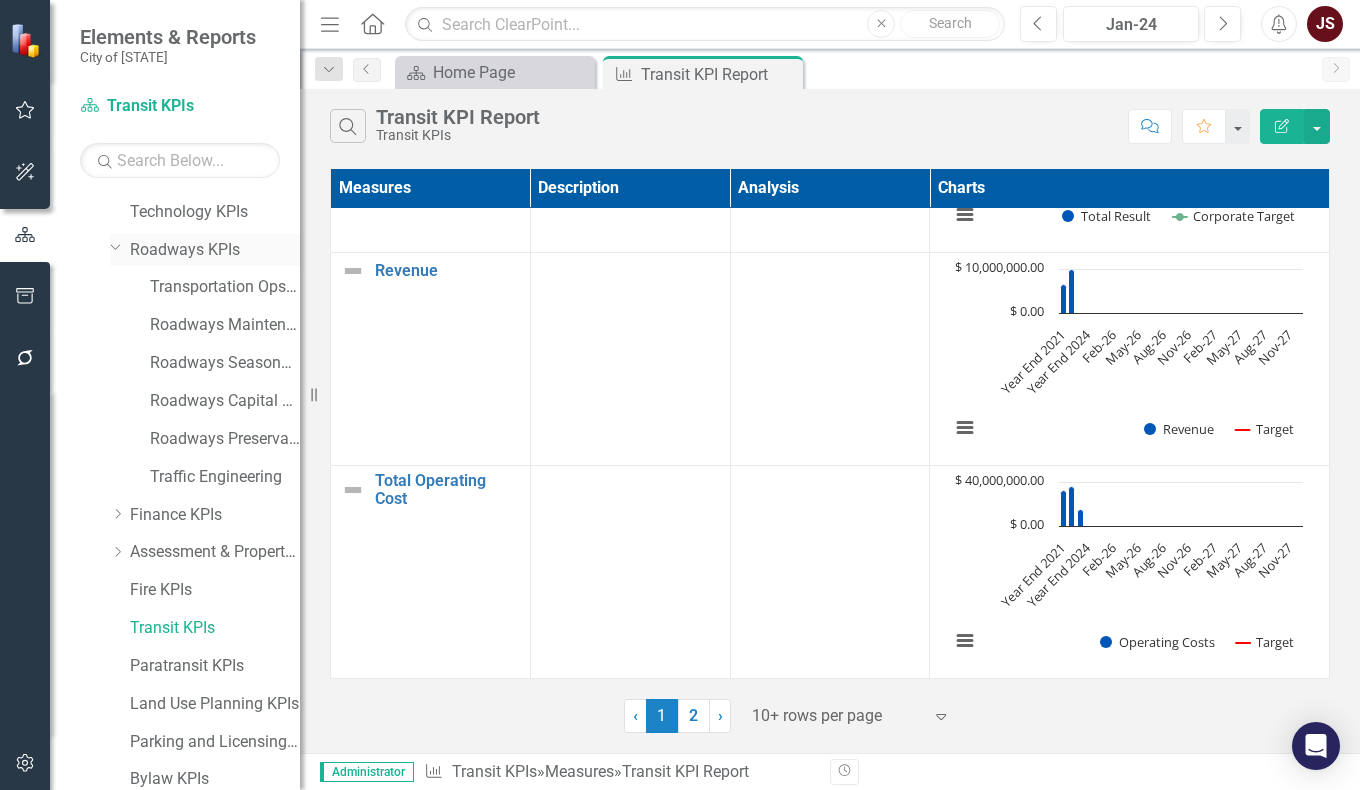 click on "Dropdown" at bounding box center (116, 246) 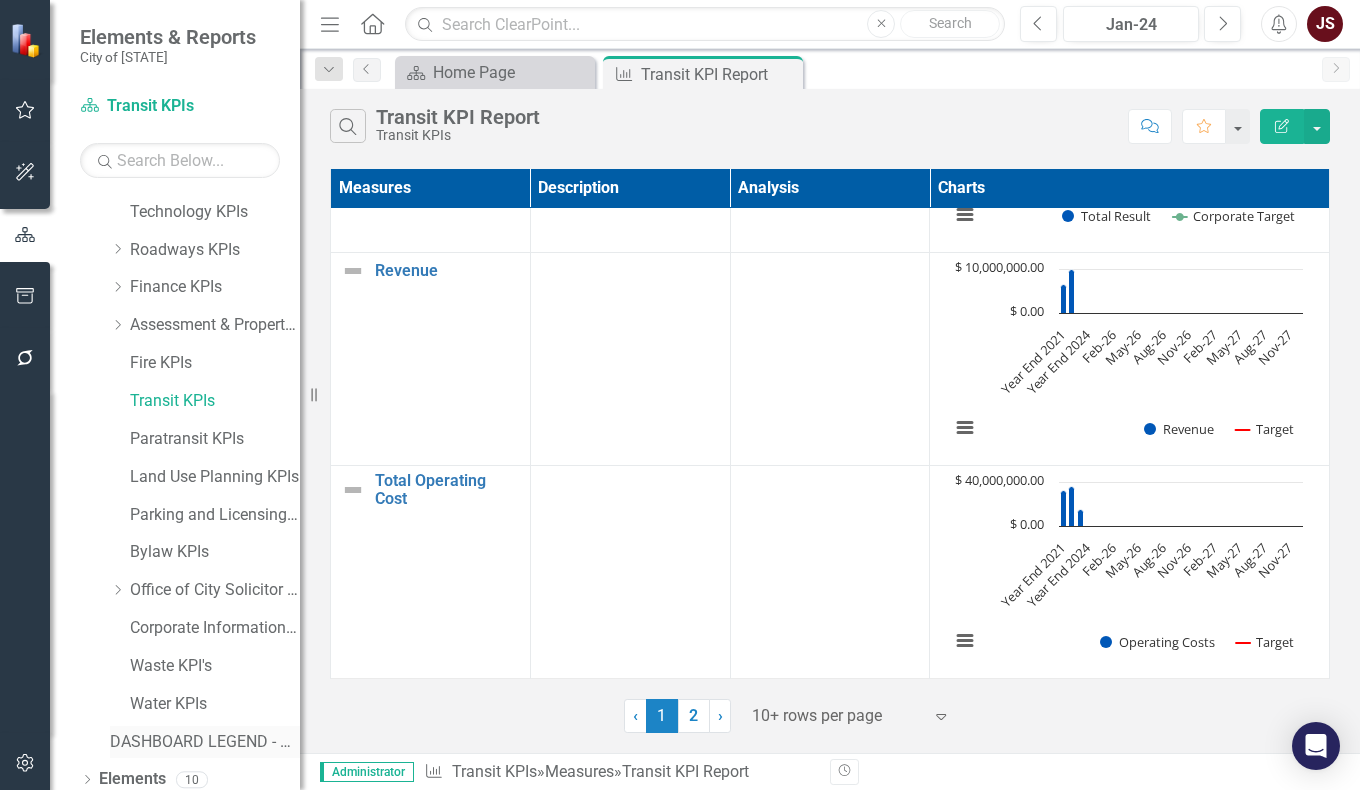 click on "DASHBOARD LEGEND - DO NOT DELETE" at bounding box center [205, 742] 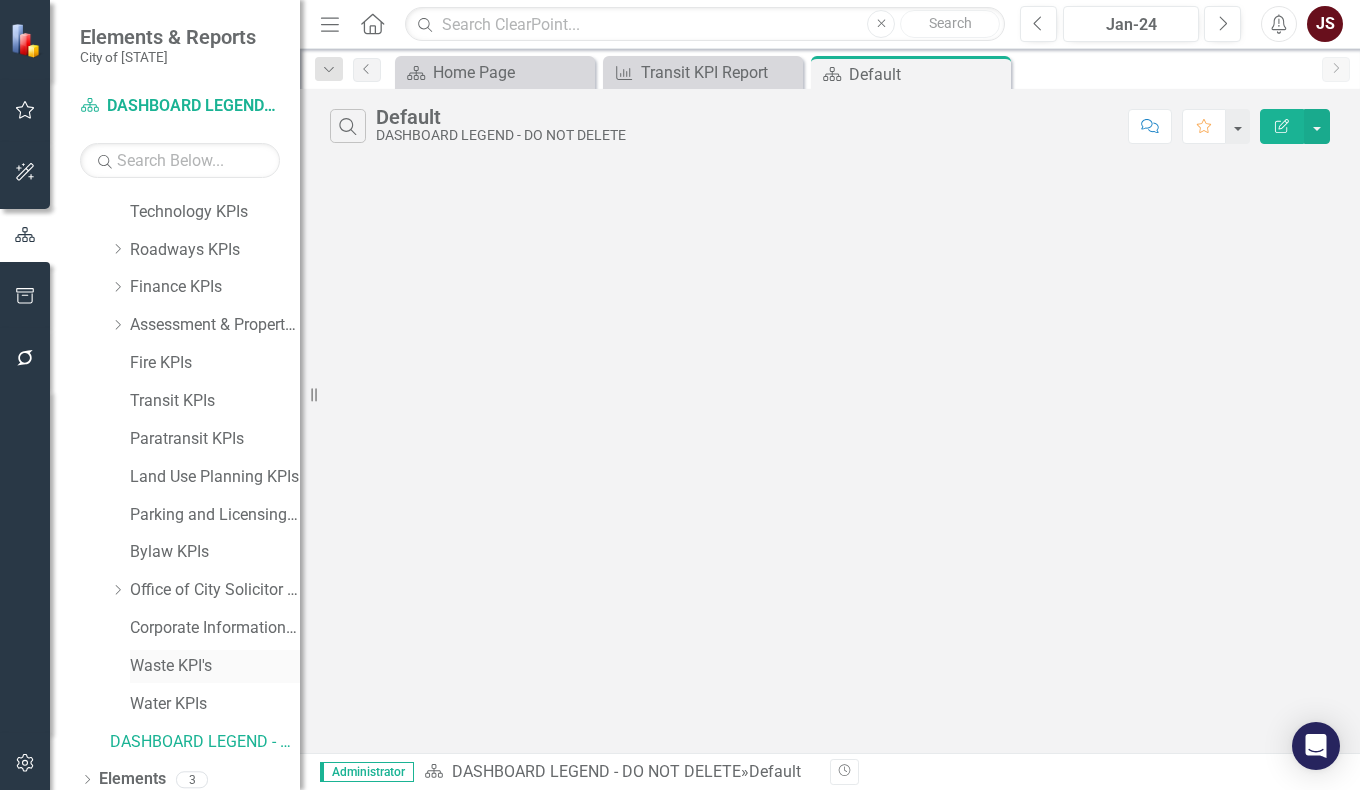 click on "Waste KPI's" at bounding box center [215, 666] 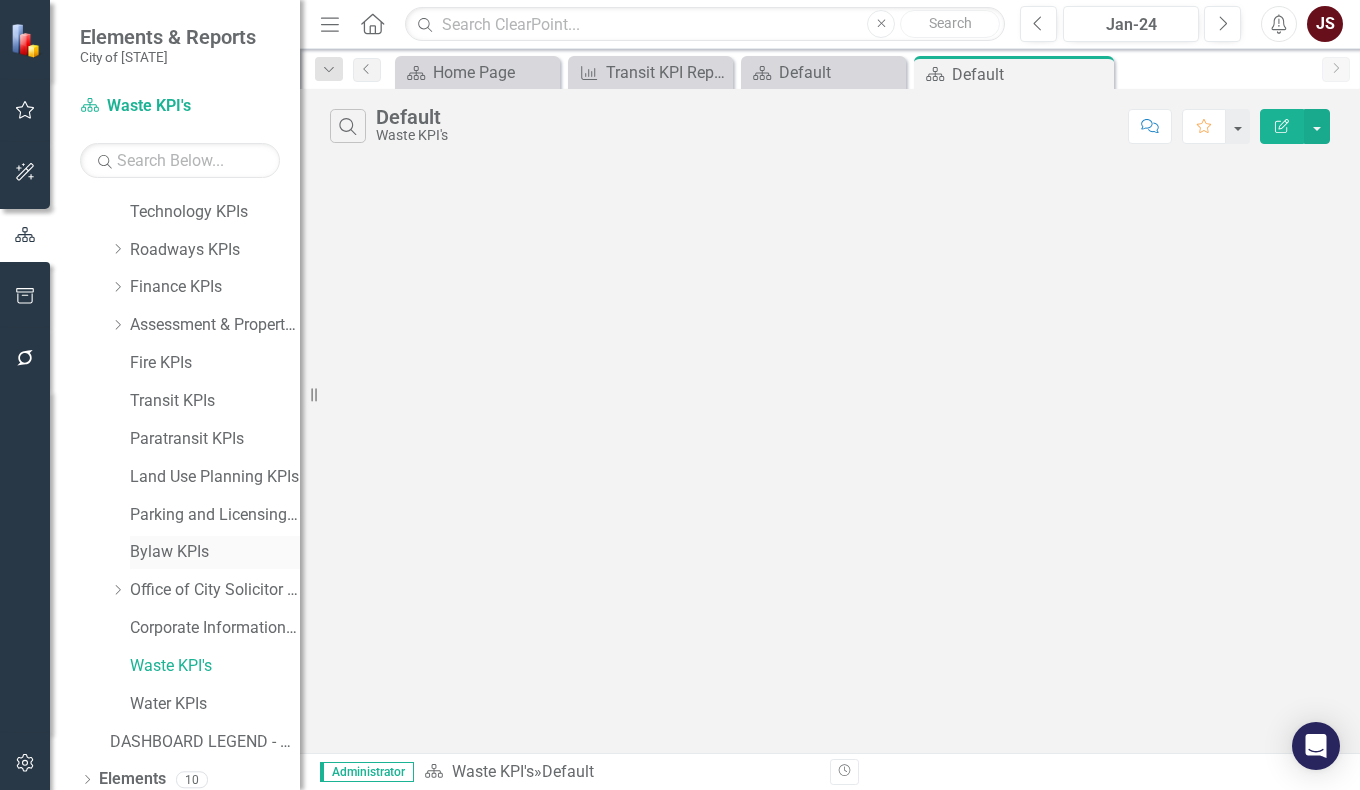 click on "Bylaw KPIs" at bounding box center (215, 552) 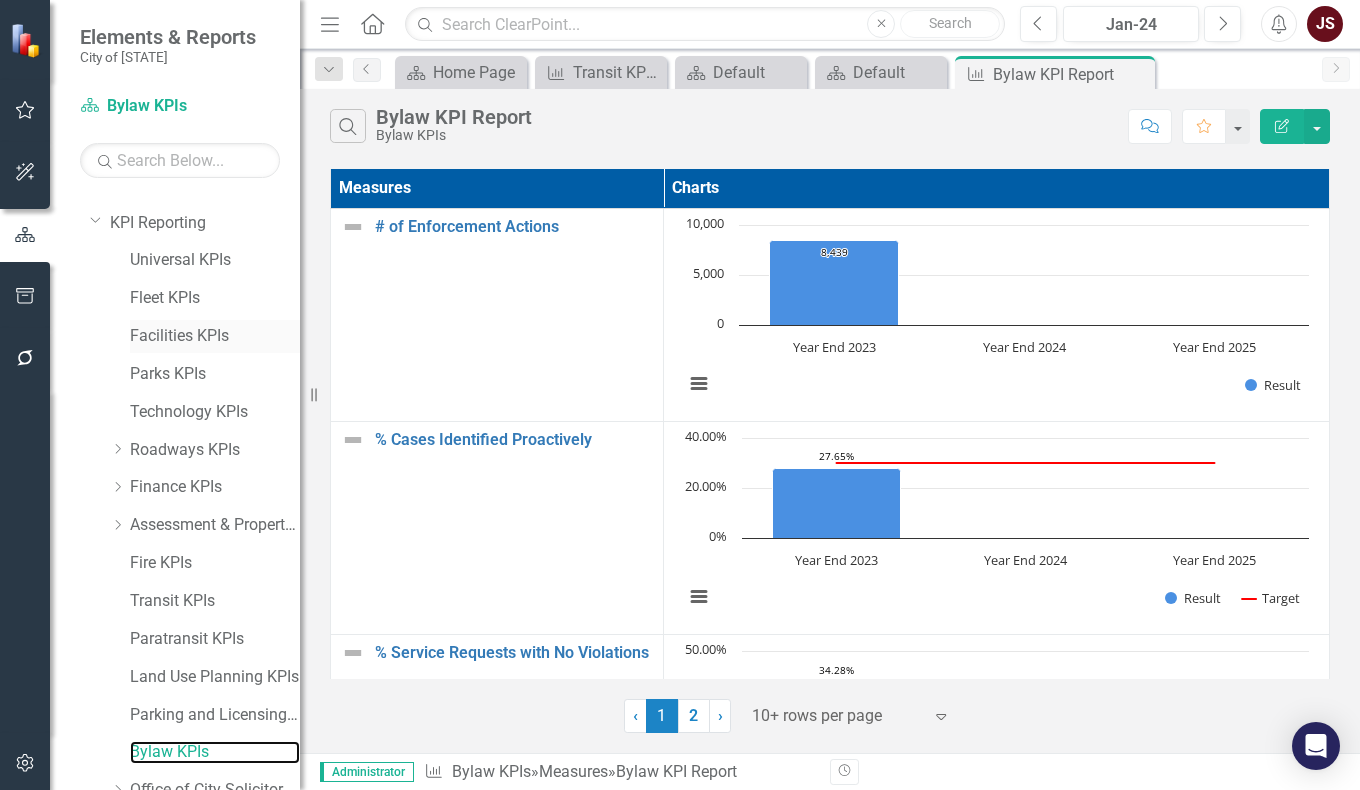 scroll, scrollTop: 0, scrollLeft: 0, axis: both 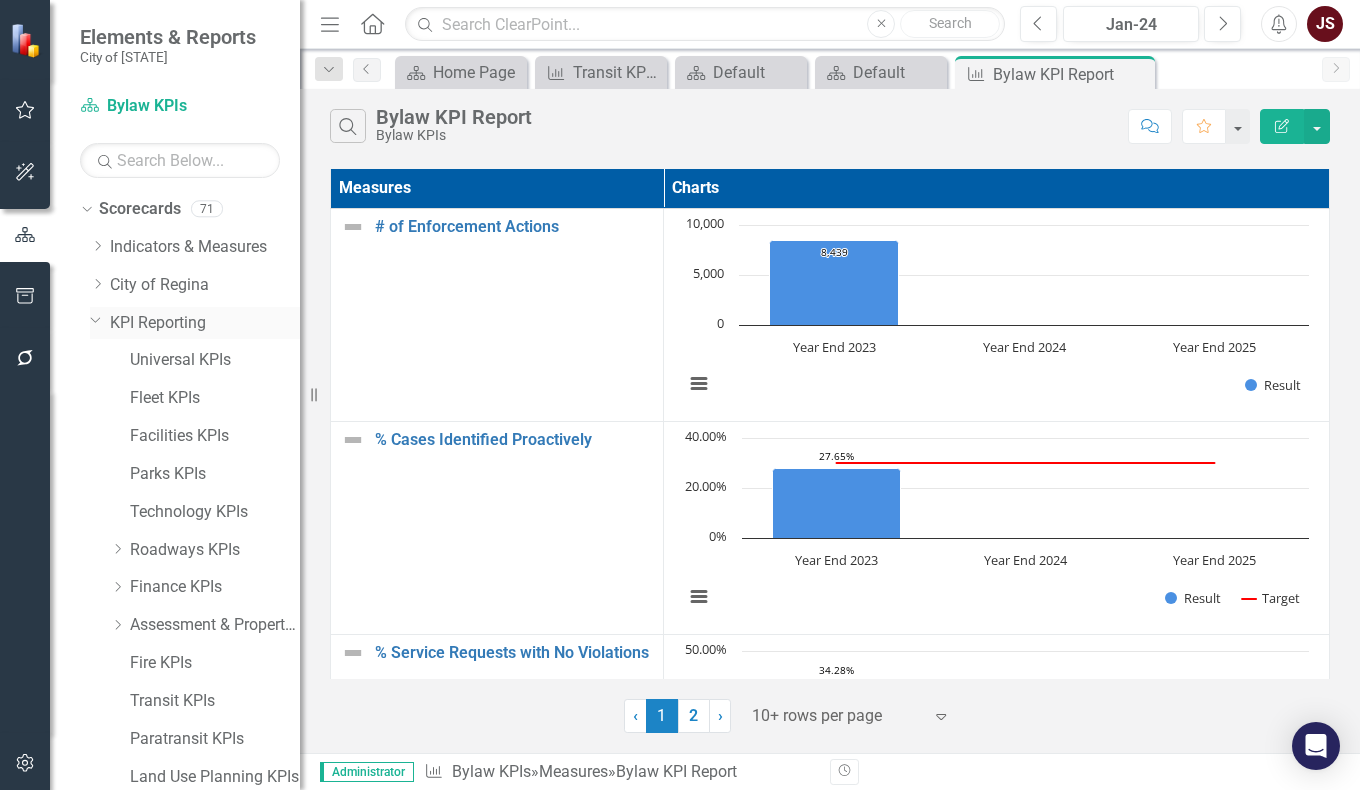 click on "Dropdown" at bounding box center (96, 319) 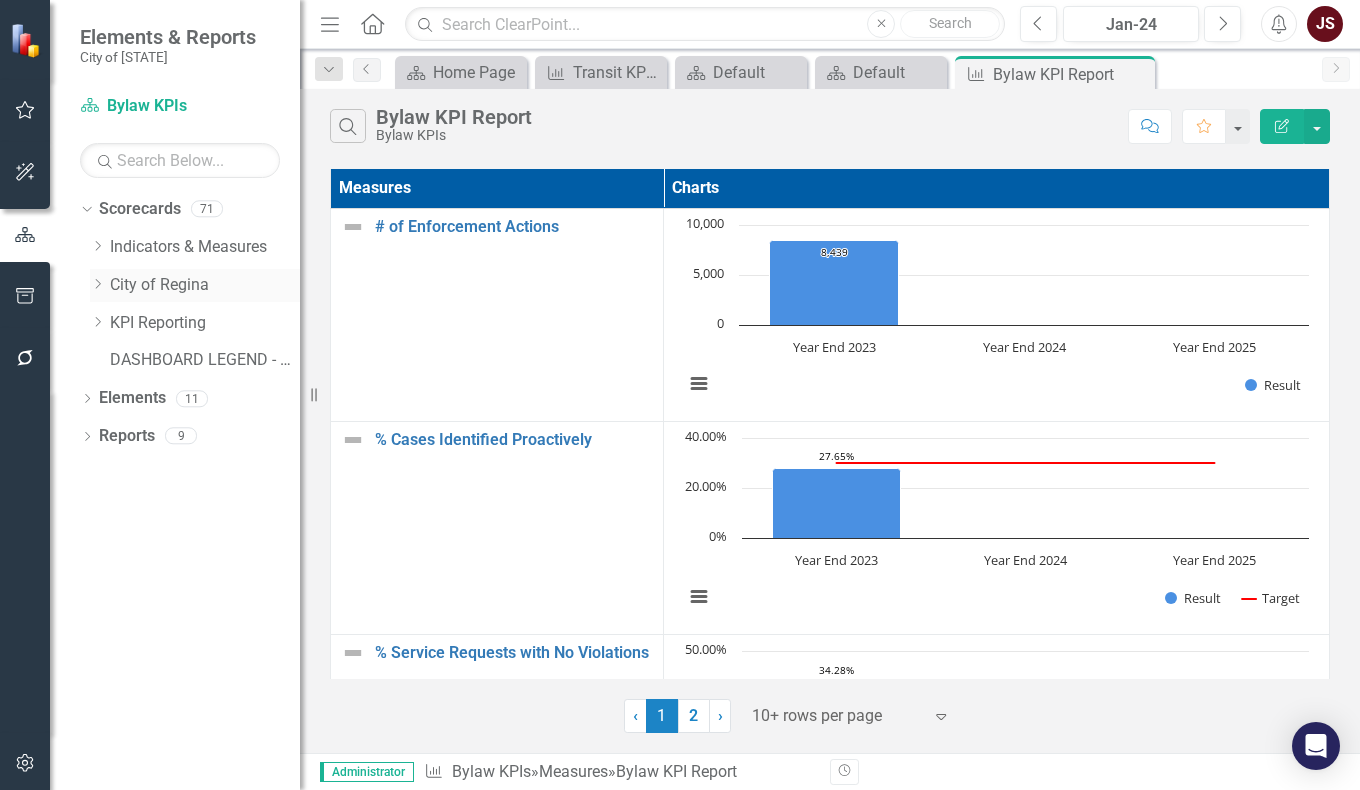click on "Dropdown" at bounding box center [97, 284] 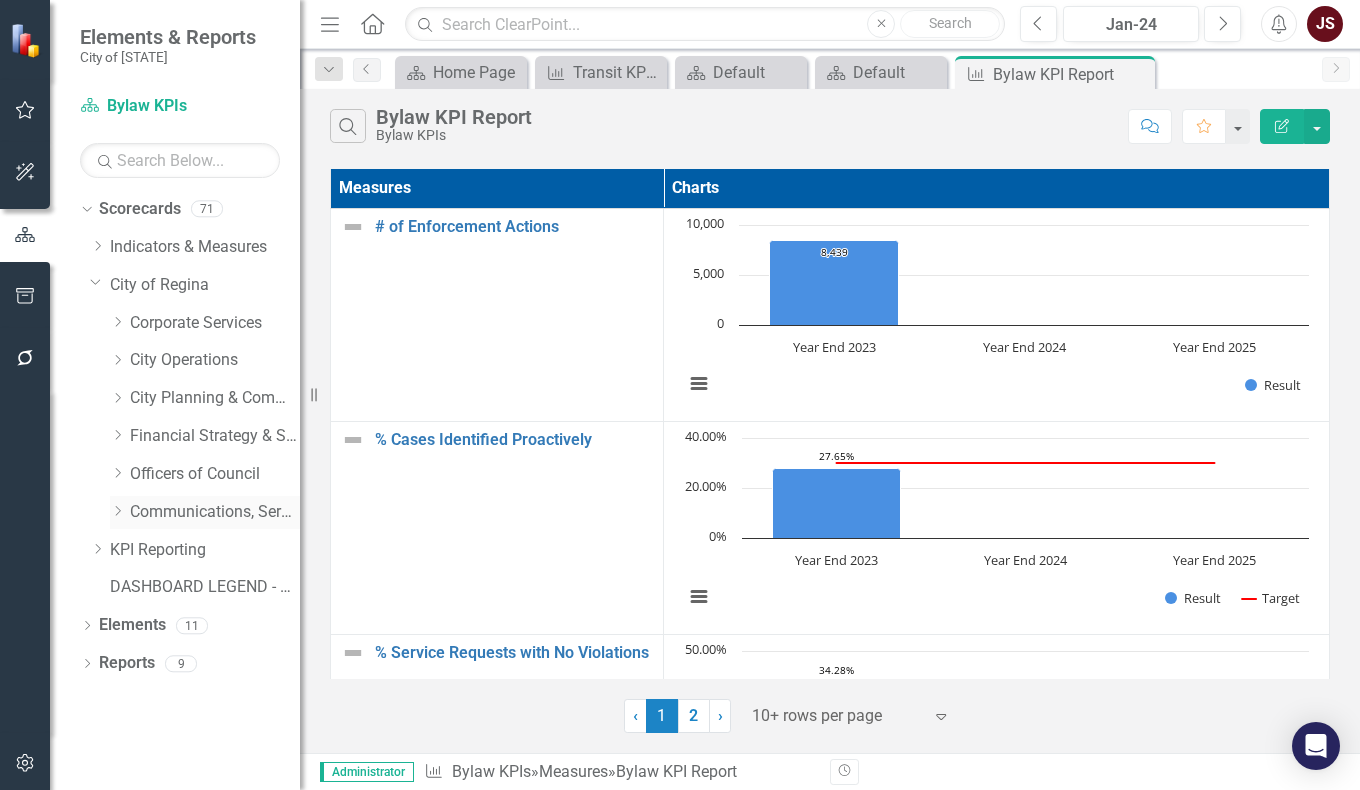 click on "Dropdown" at bounding box center (117, 511) 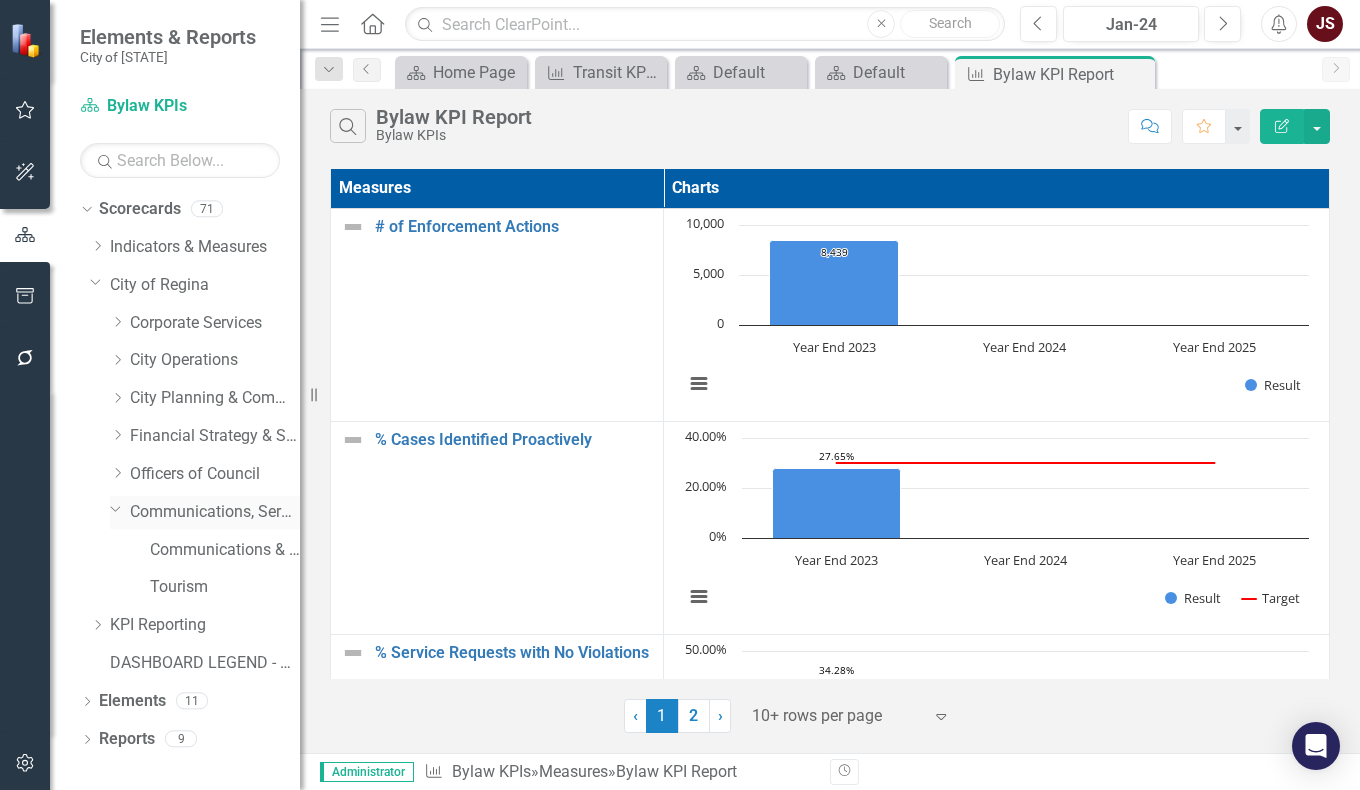 click on "Dropdown" at bounding box center [120, 322] 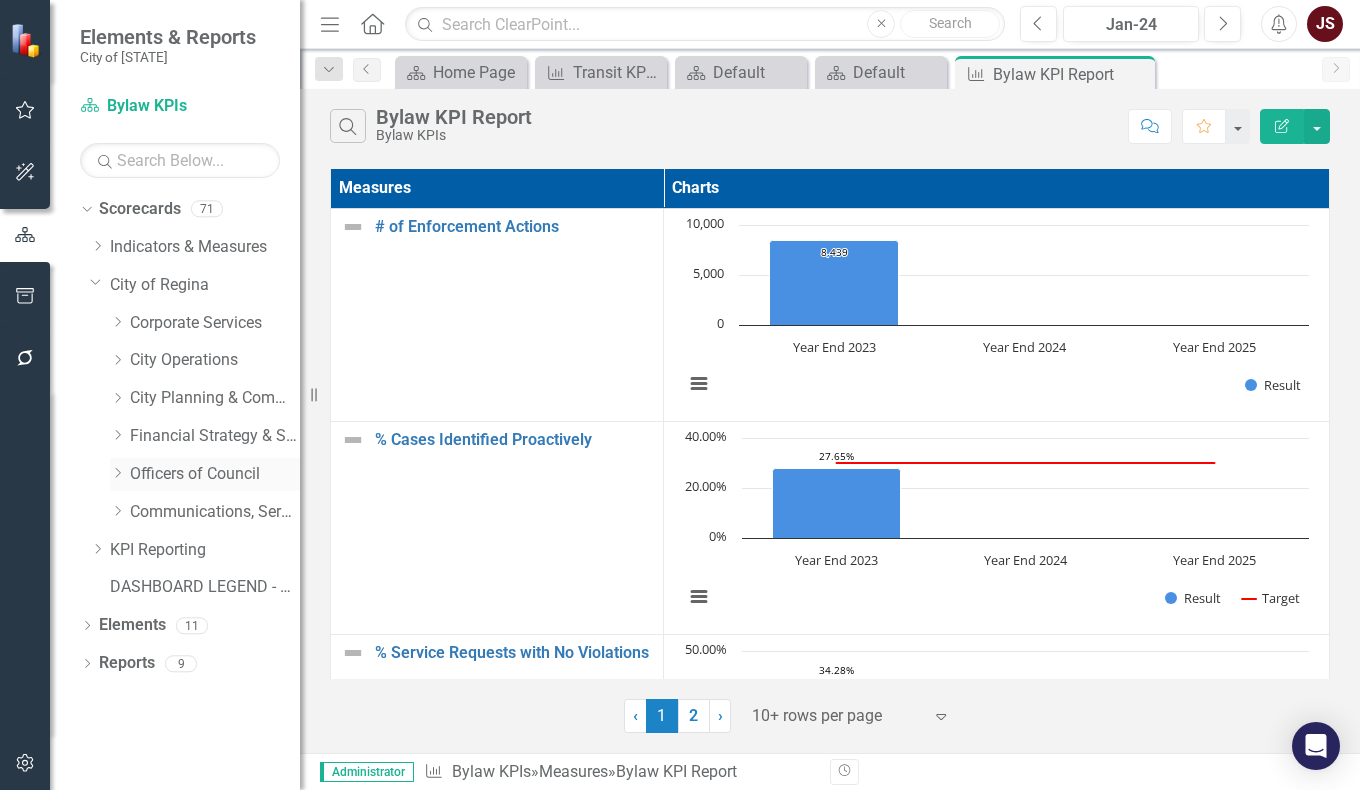click on "Dropdown" at bounding box center (120, 322) 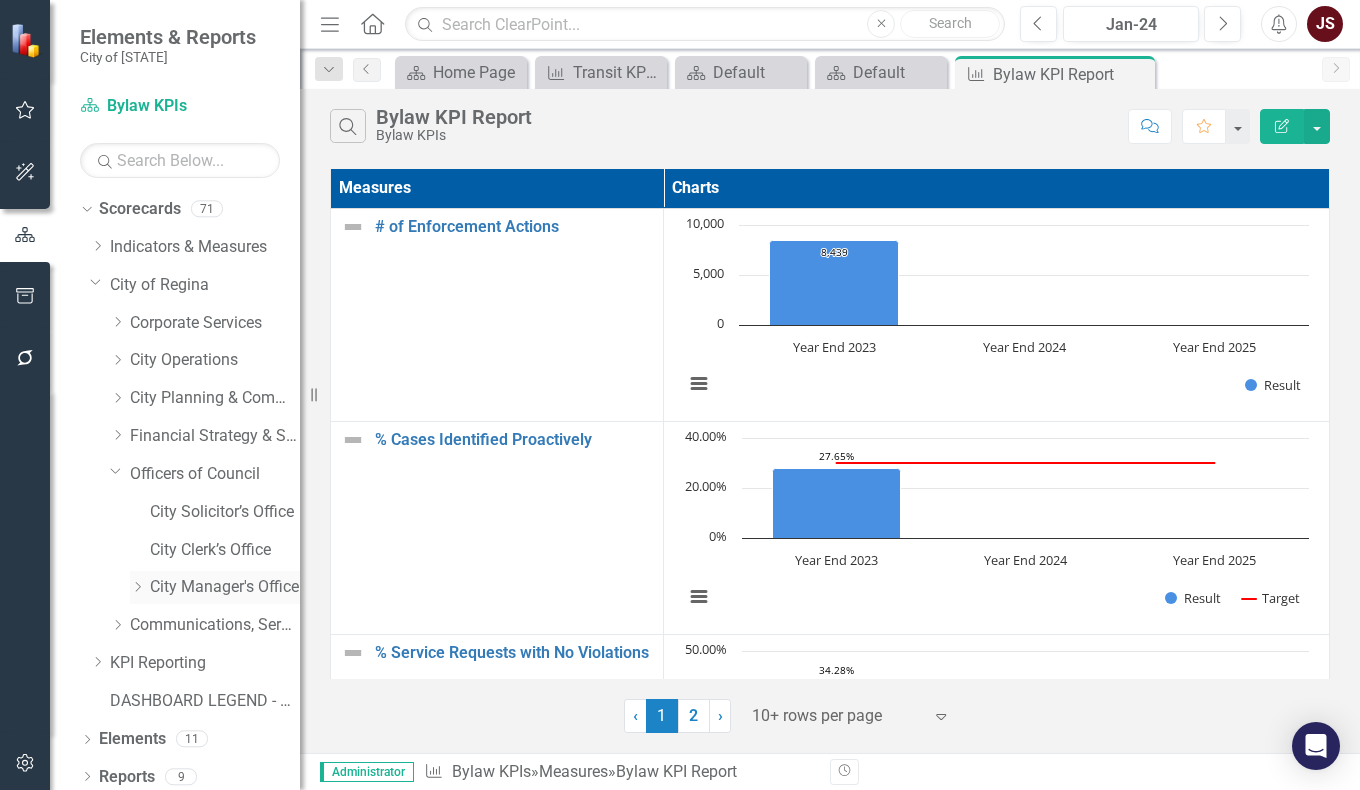 click on "City Manager's Office" at bounding box center (225, 587) 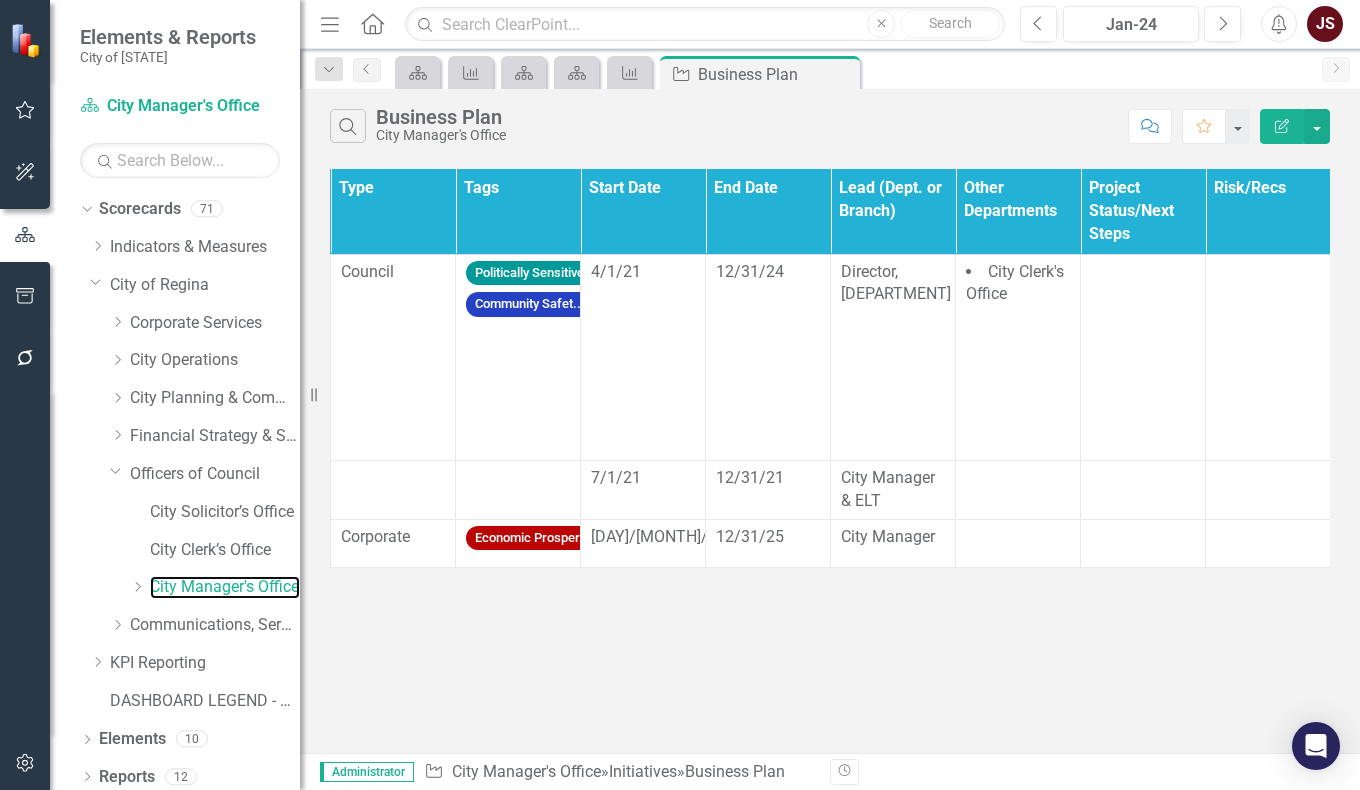 scroll, scrollTop: 0, scrollLeft: 0, axis: both 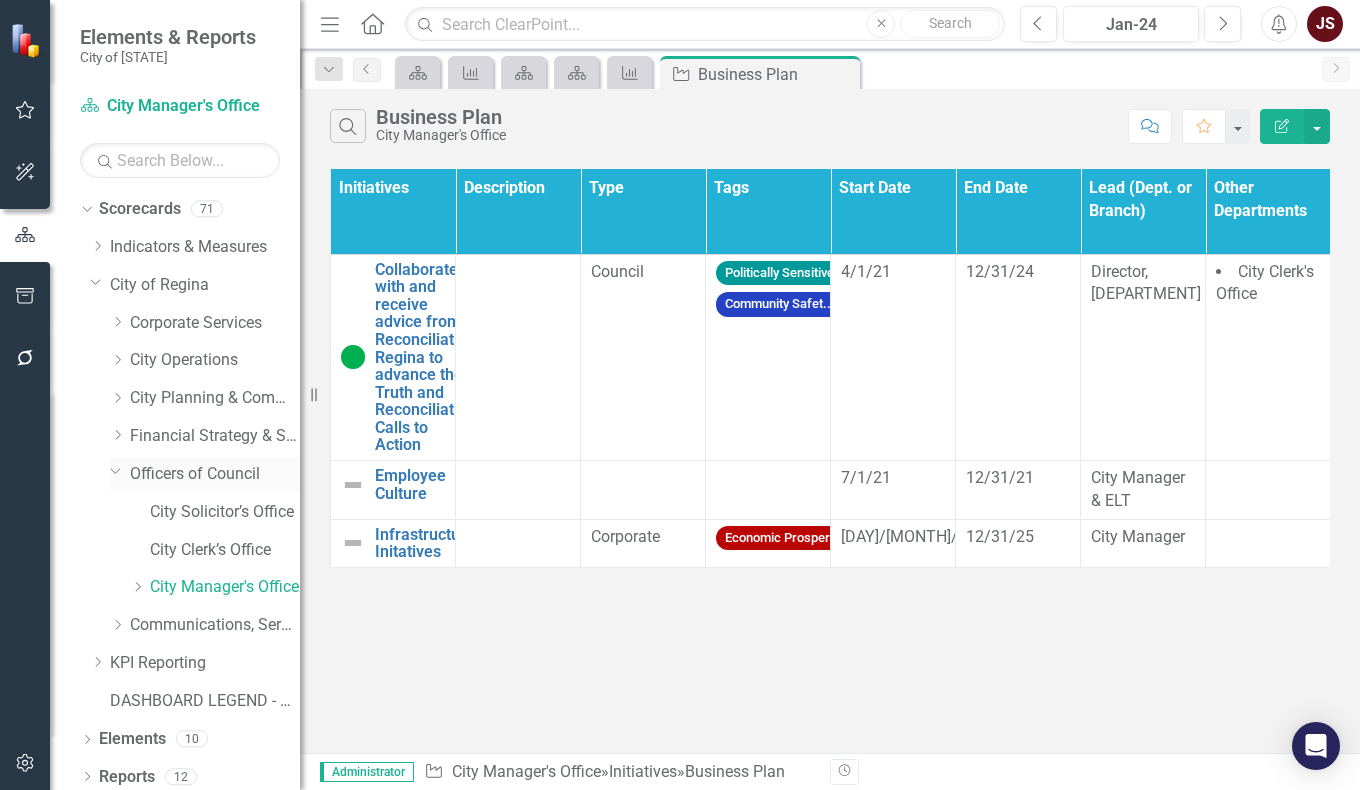 click on "Dropdown" at bounding box center (114, 470) 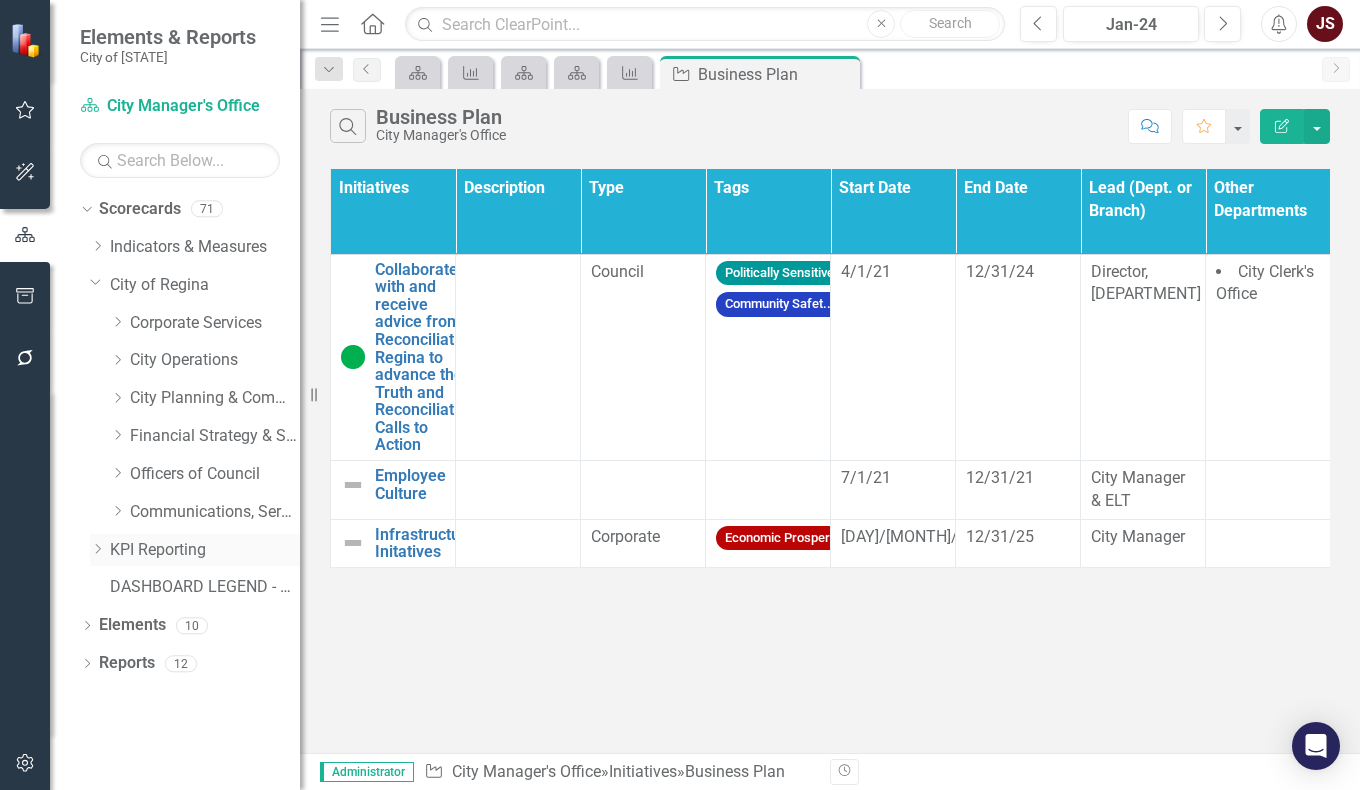 click on "Dropdown" at bounding box center (97, 549) 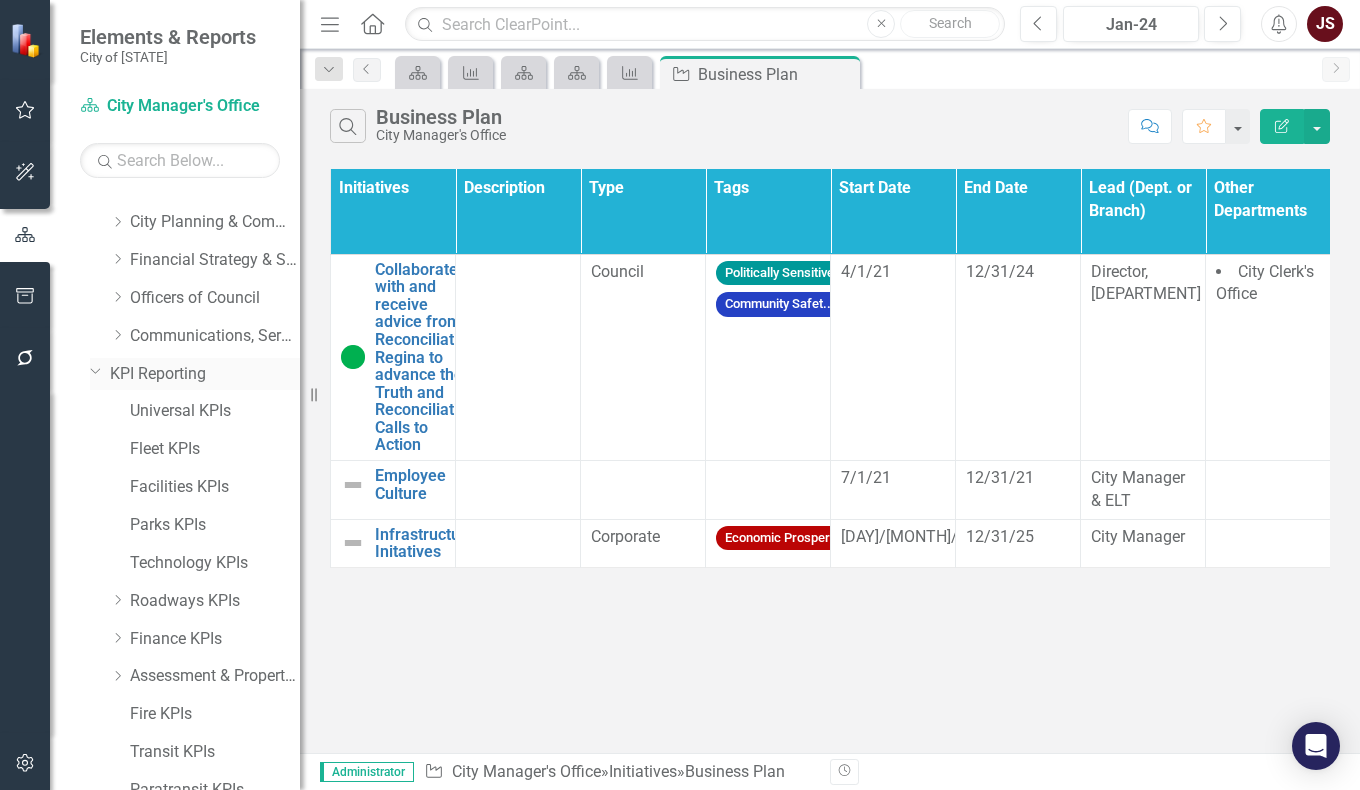 scroll, scrollTop: 0, scrollLeft: 0, axis: both 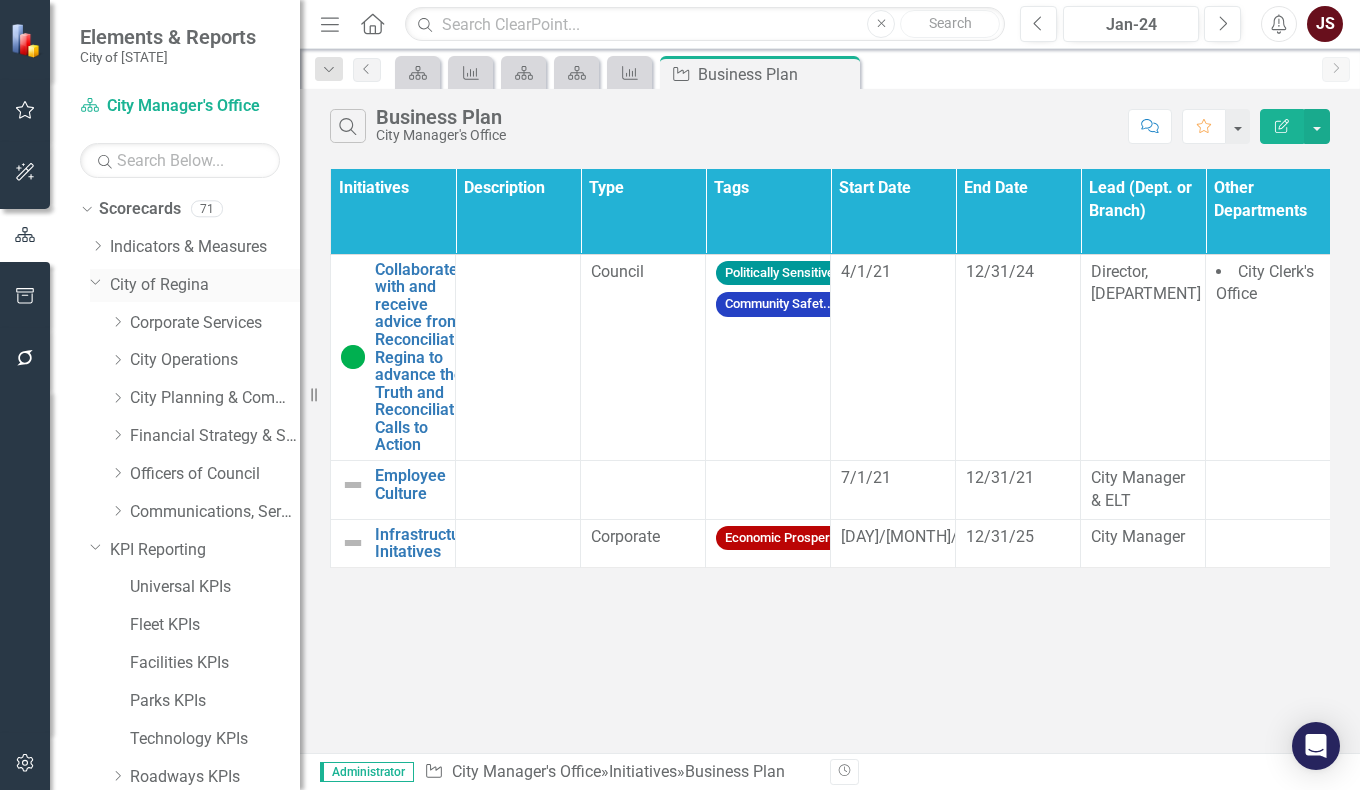 click on "Dropdown" at bounding box center (96, 281) 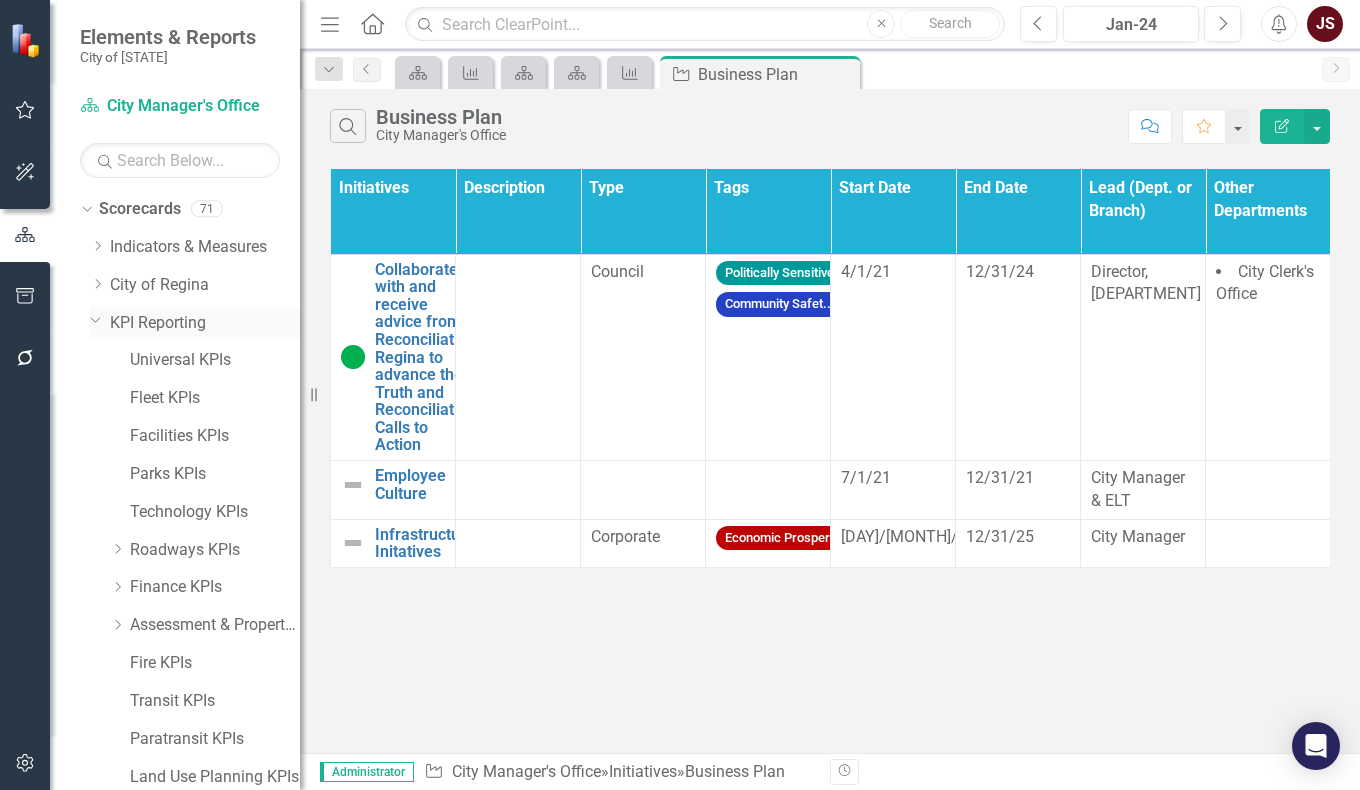 click on "Dropdown" at bounding box center [96, 319] 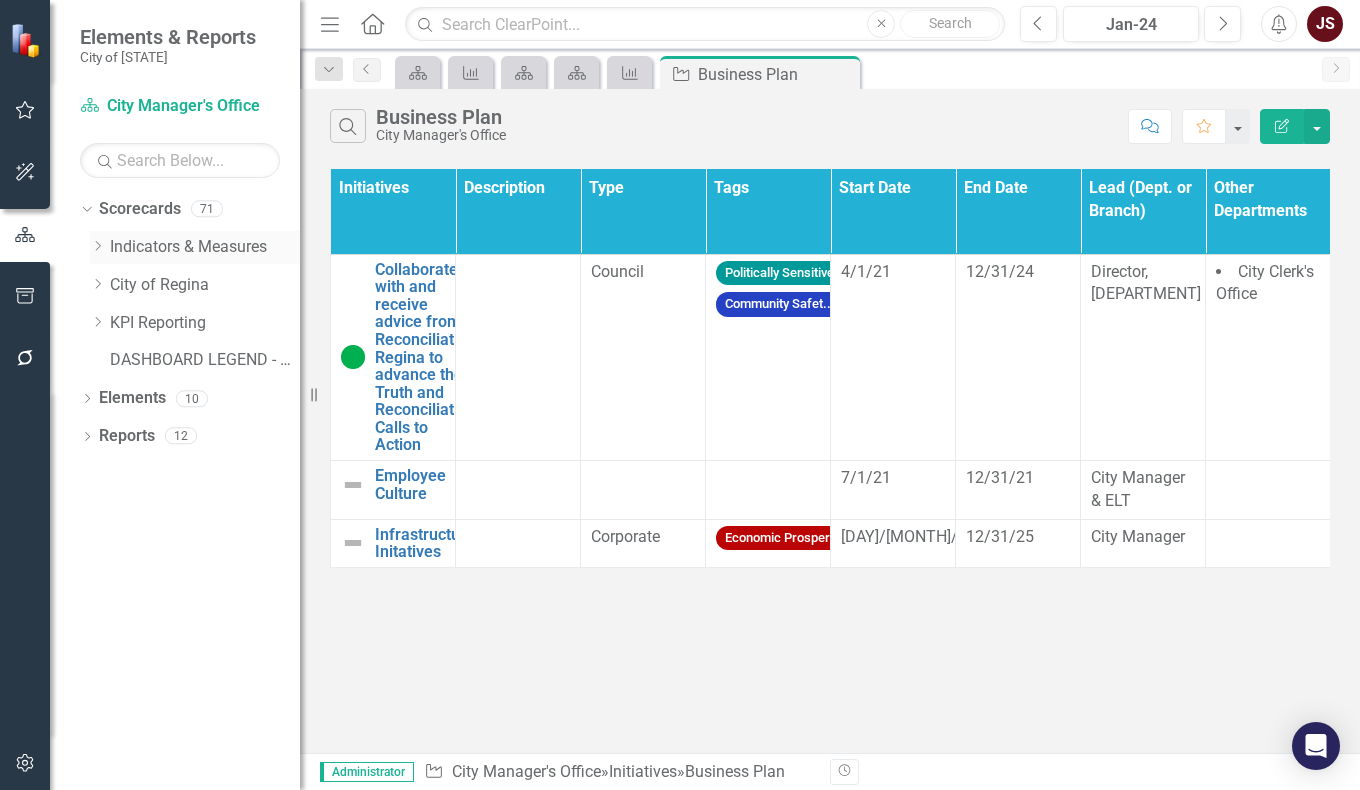 click on "Dropdown" at bounding box center (97, 246) 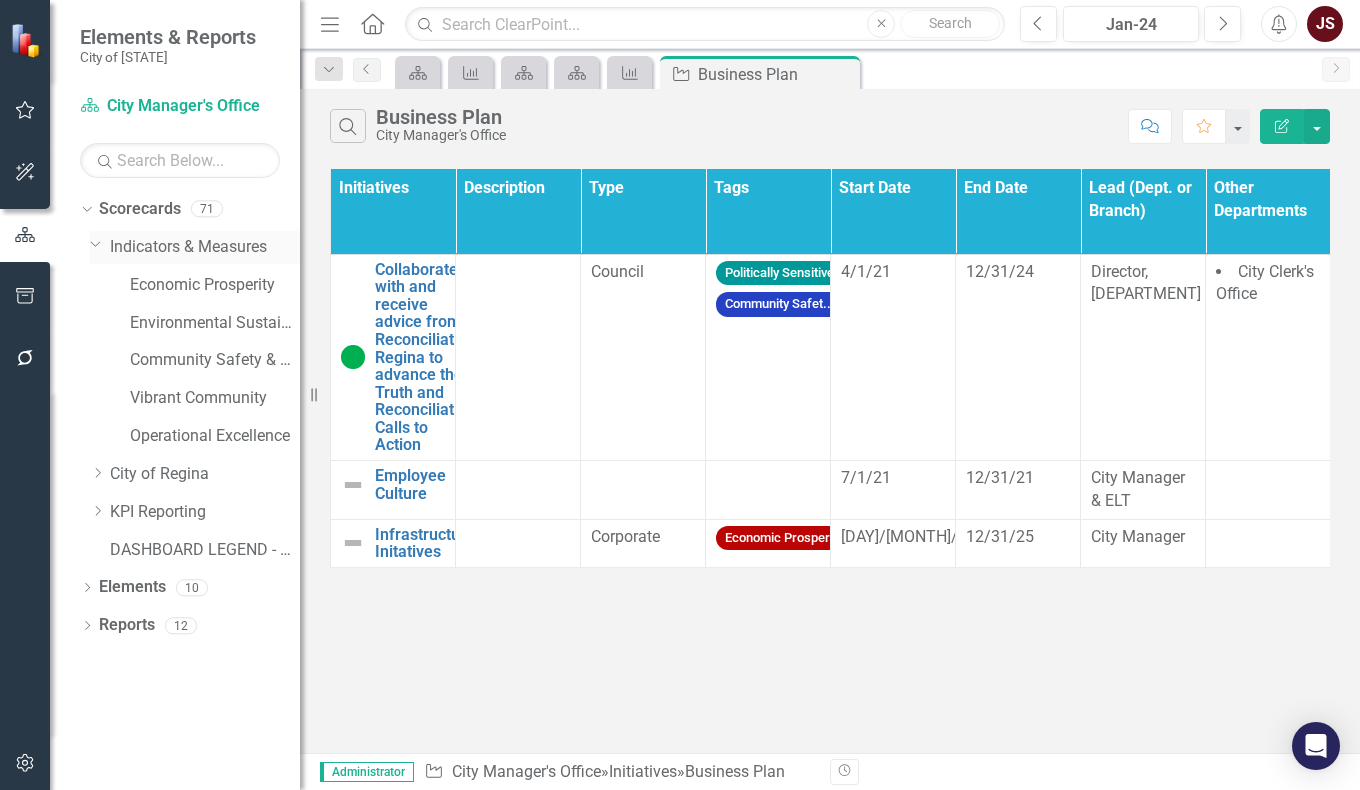 click on "Dropdown" at bounding box center (96, 243) 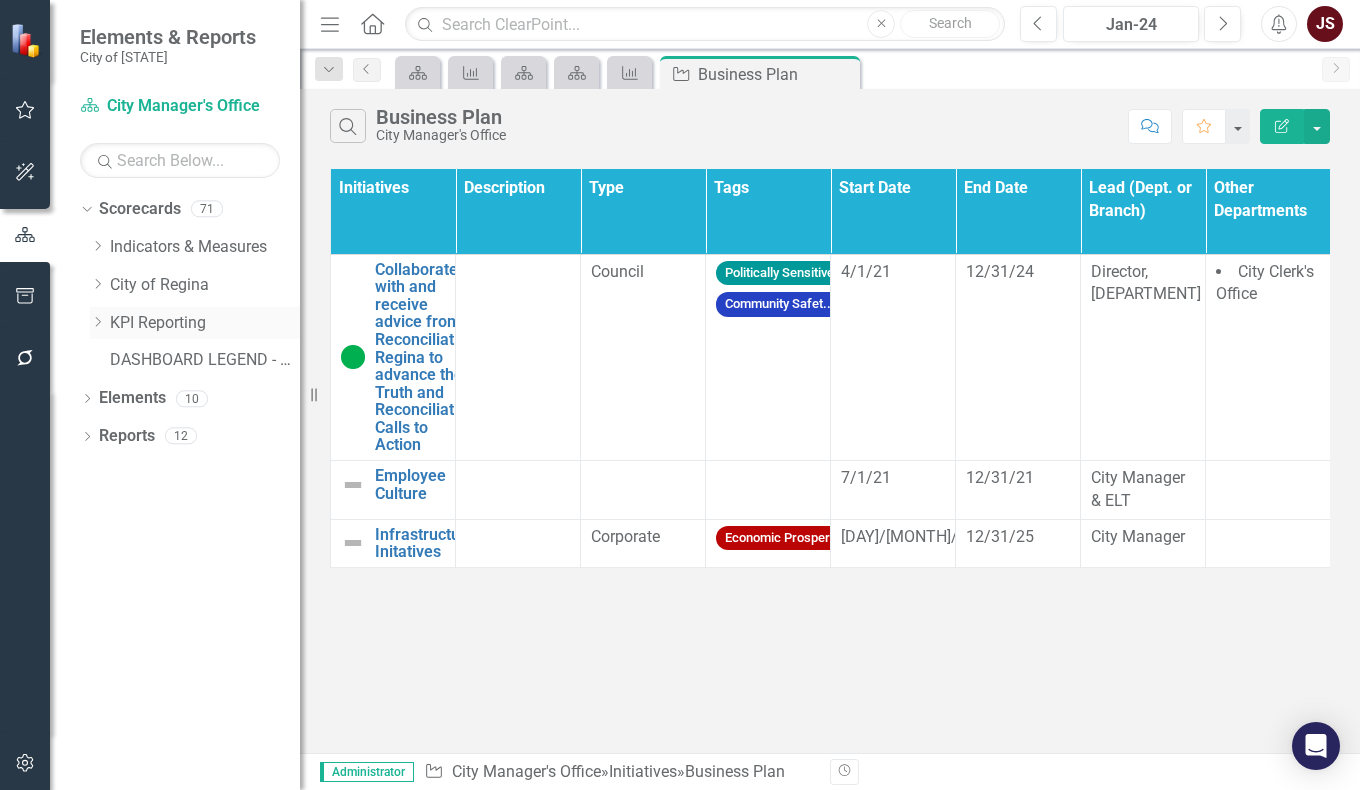 click on "Dropdown" at bounding box center [97, 322] 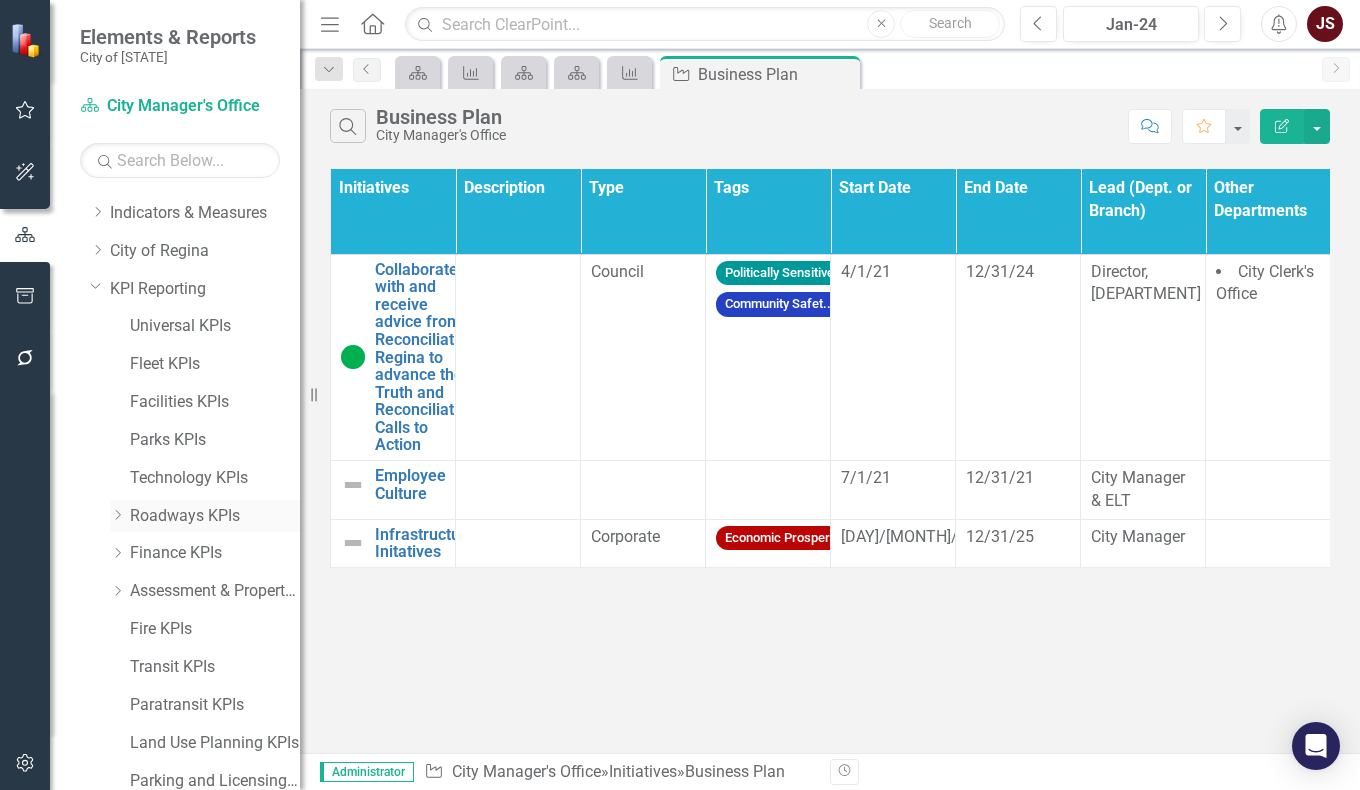 scroll, scrollTop: 0, scrollLeft: 0, axis: both 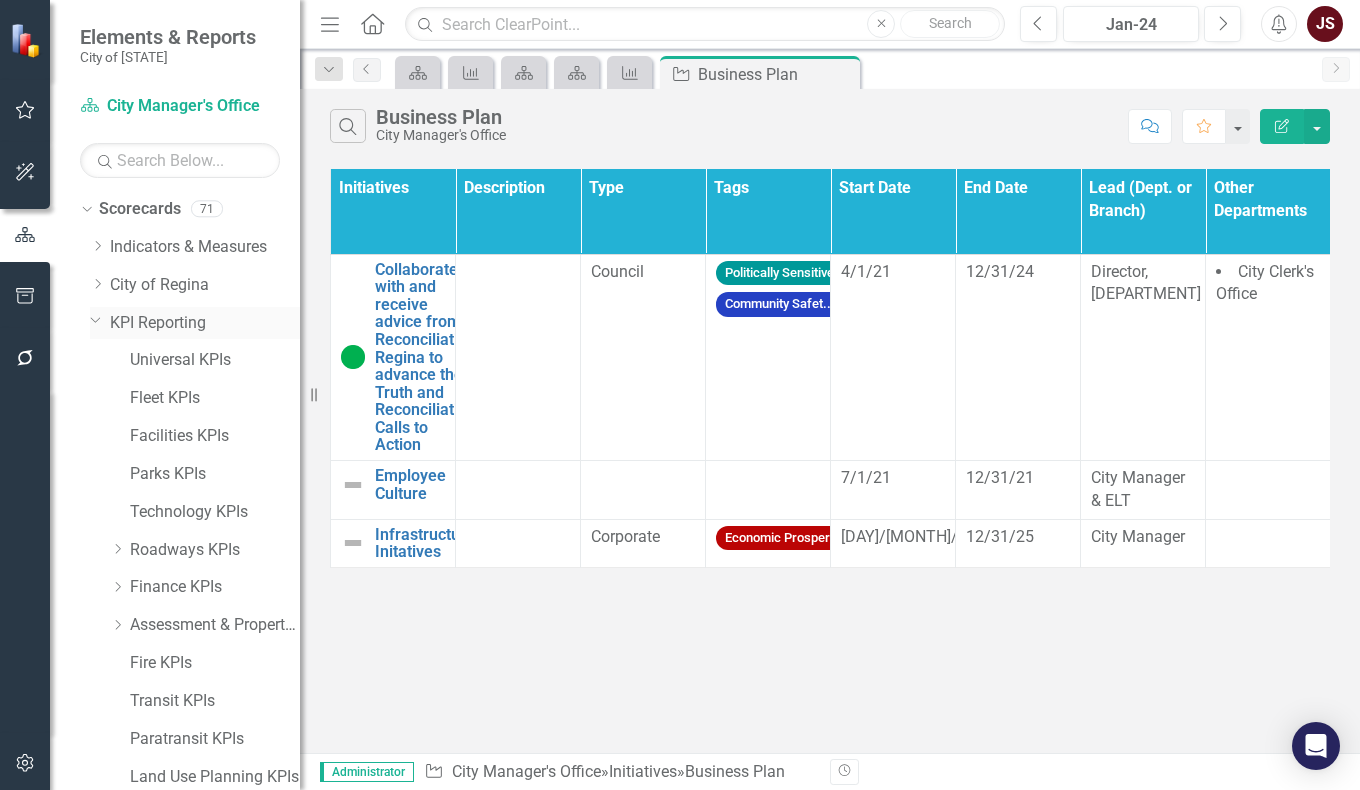 click on "Dropdown" at bounding box center (96, 319) 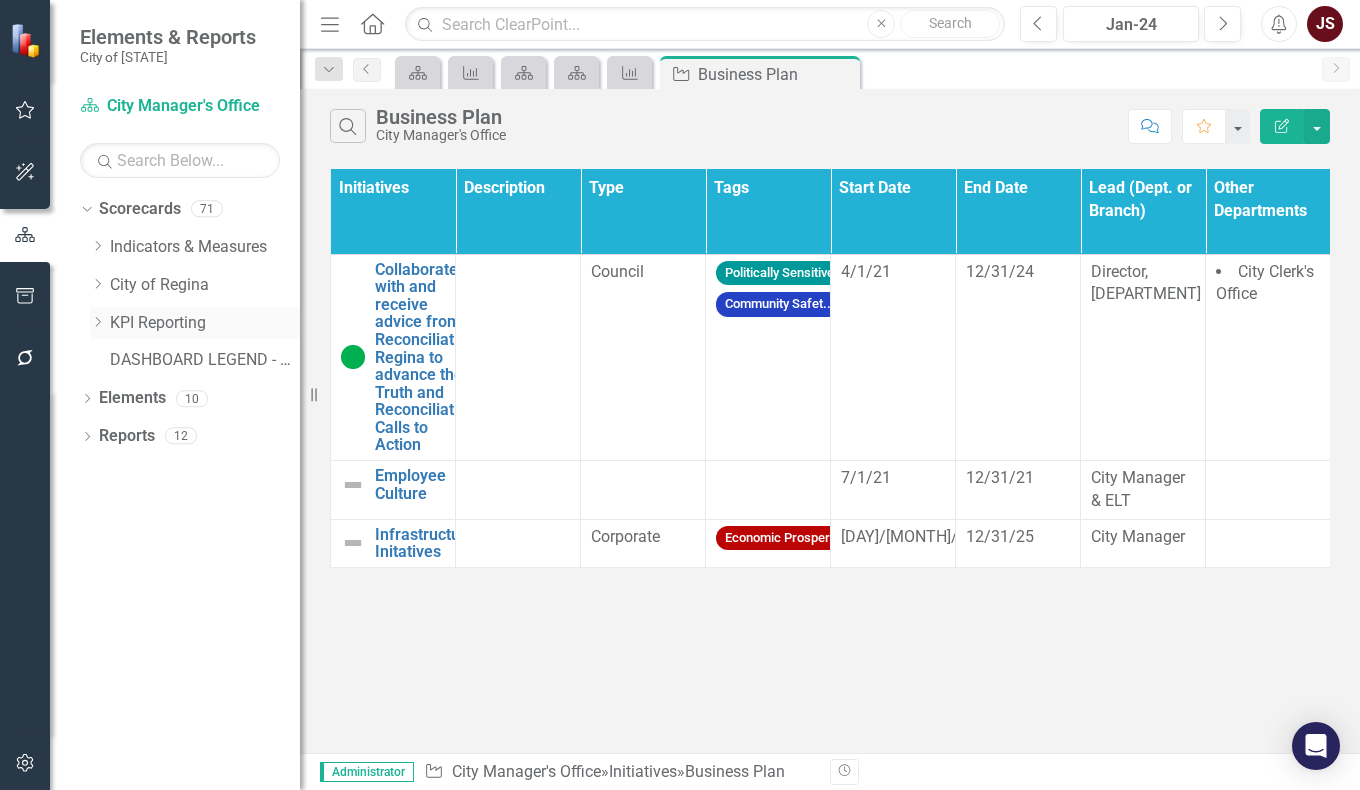 click on "Dropdown" at bounding box center [97, 322] 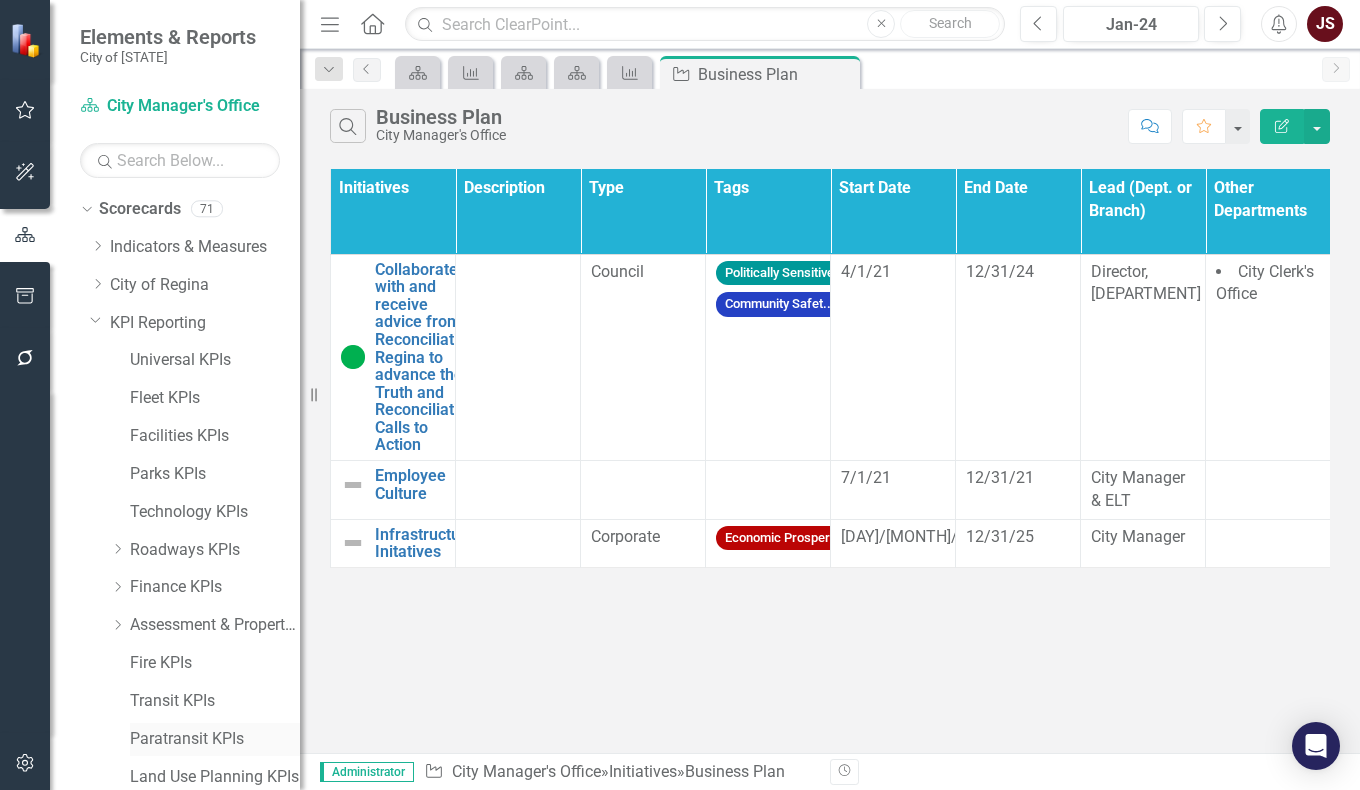 click on "Paratransit KPIs" at bounding box center [215, 360] 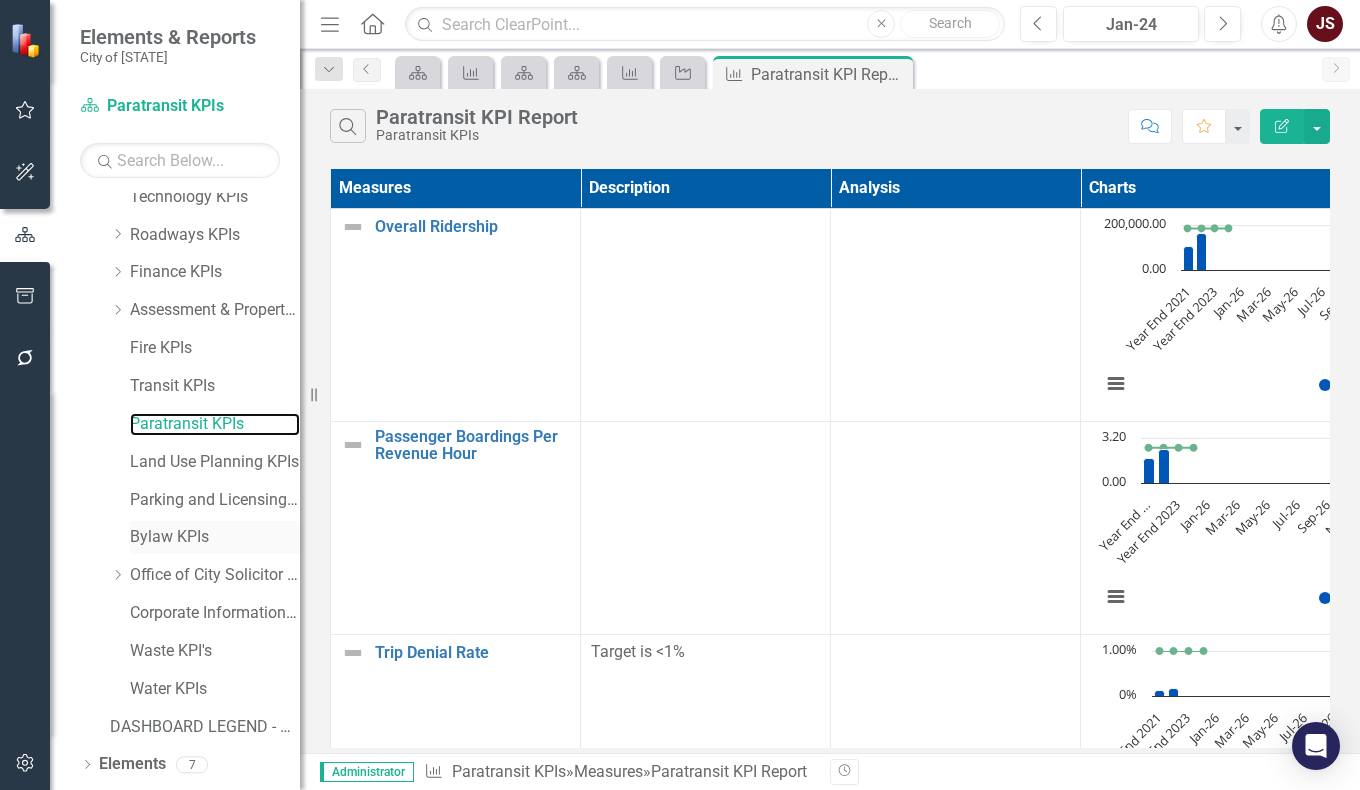 scroll, scrollTop: 349, scrollLeft: 0, axis: vertical 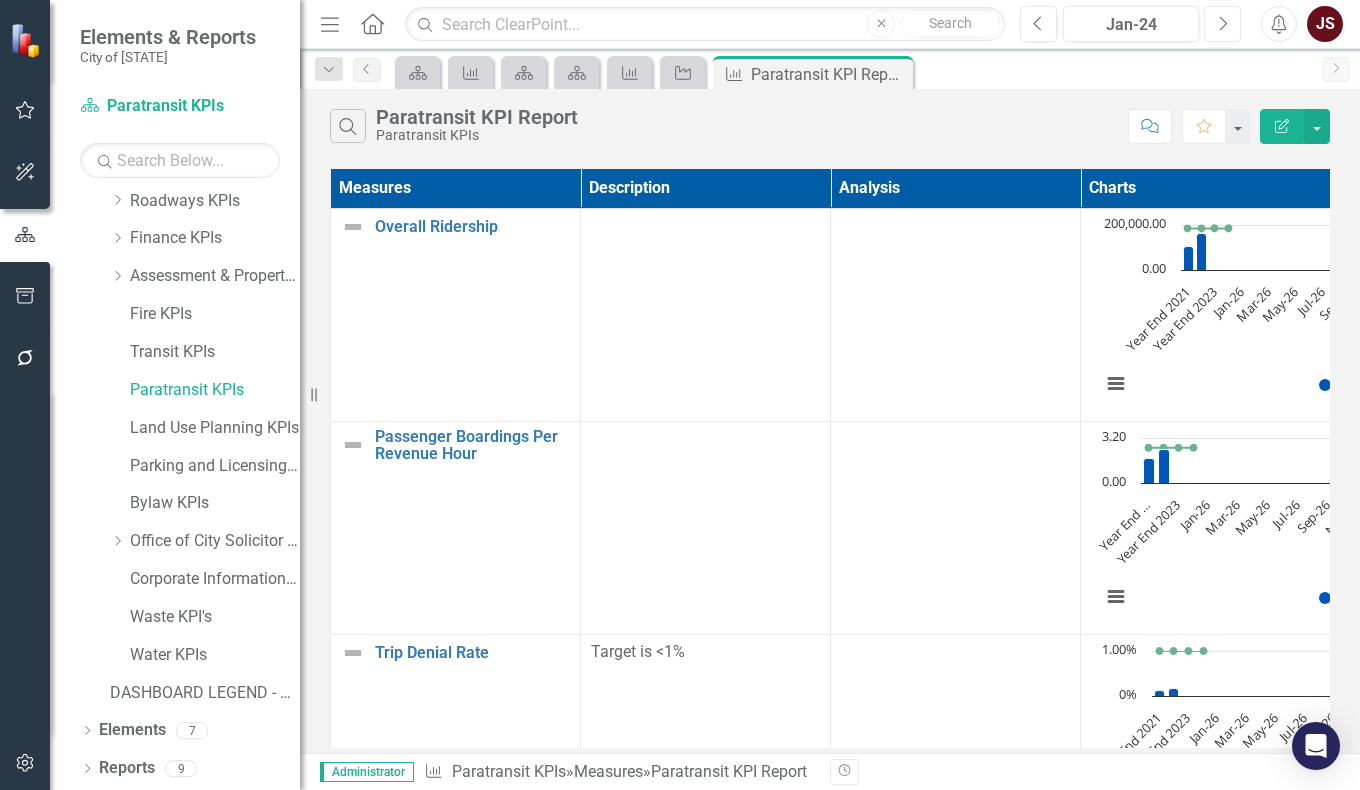click on "Next" at bounding box center [1222, 24] 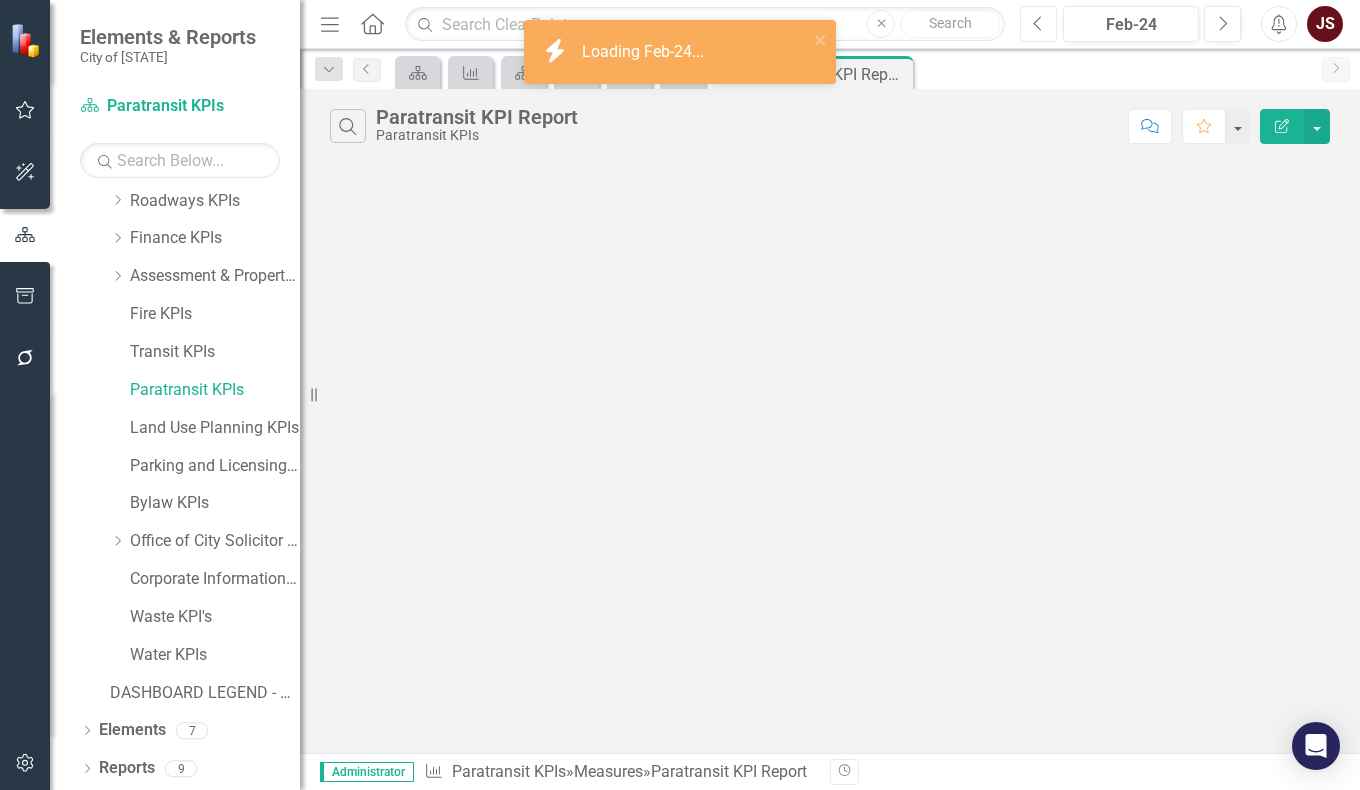 click on "Previous" at bounding box center [1038, 24] 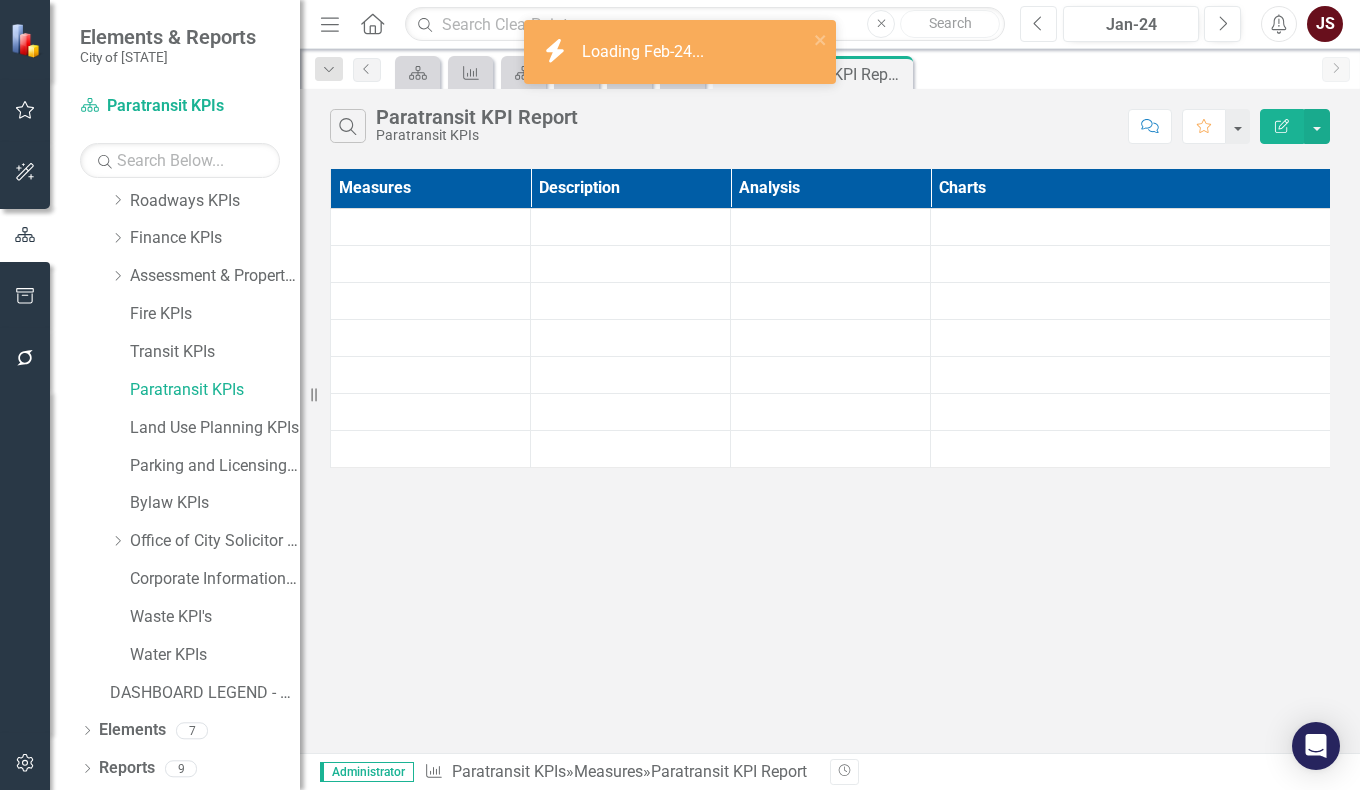 click on "Previous" at bounding box center [1038, 24] 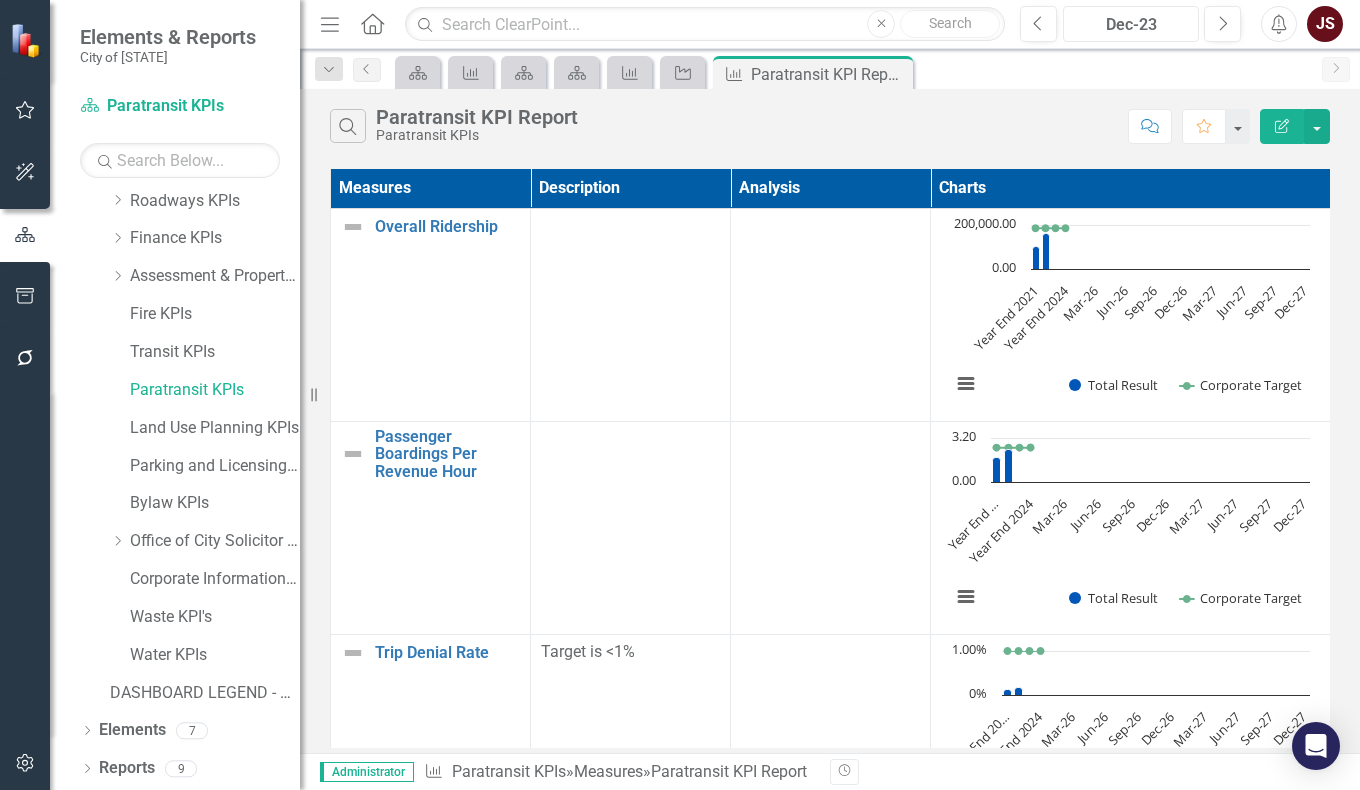 click on "Dec-23" at bounding box center (1131, 25) 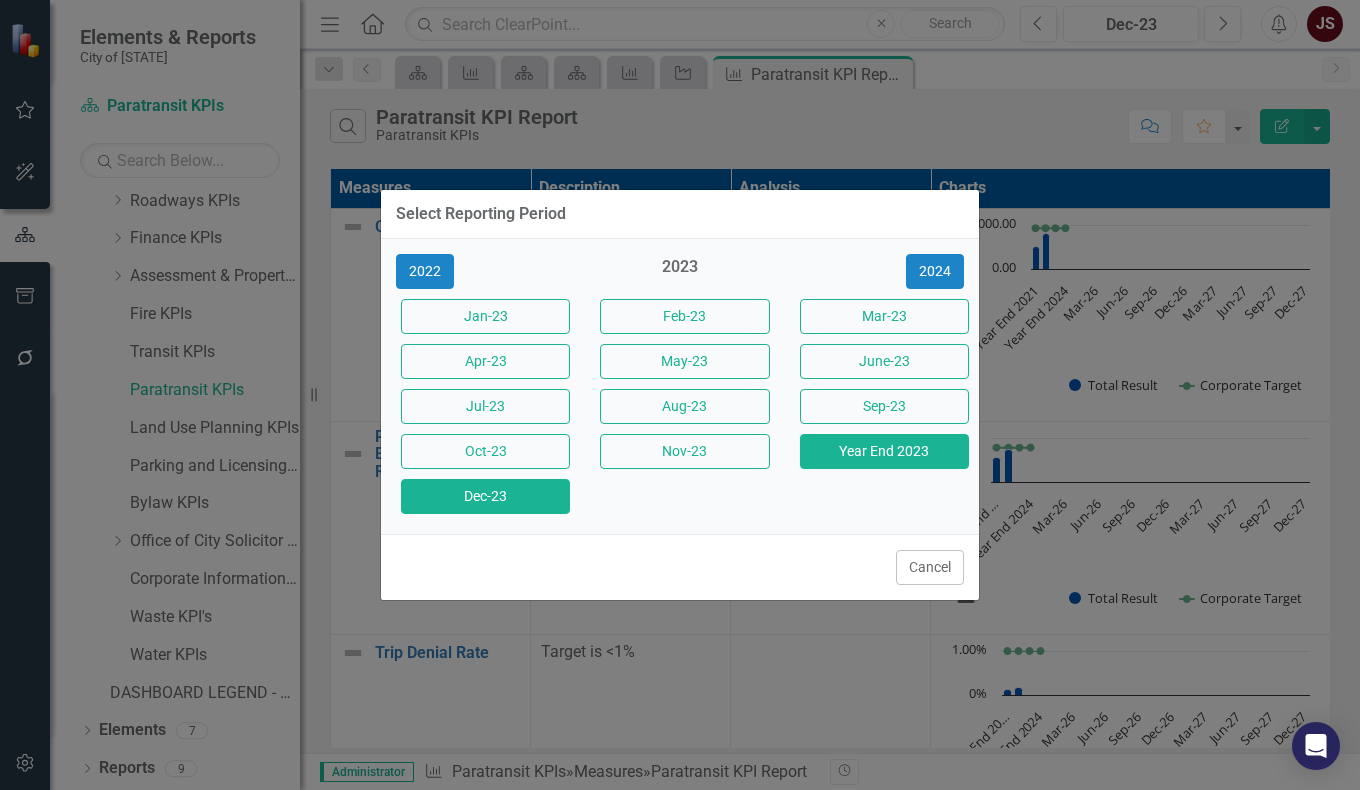click on "Year End 2023" at bounding box center (485, 316) 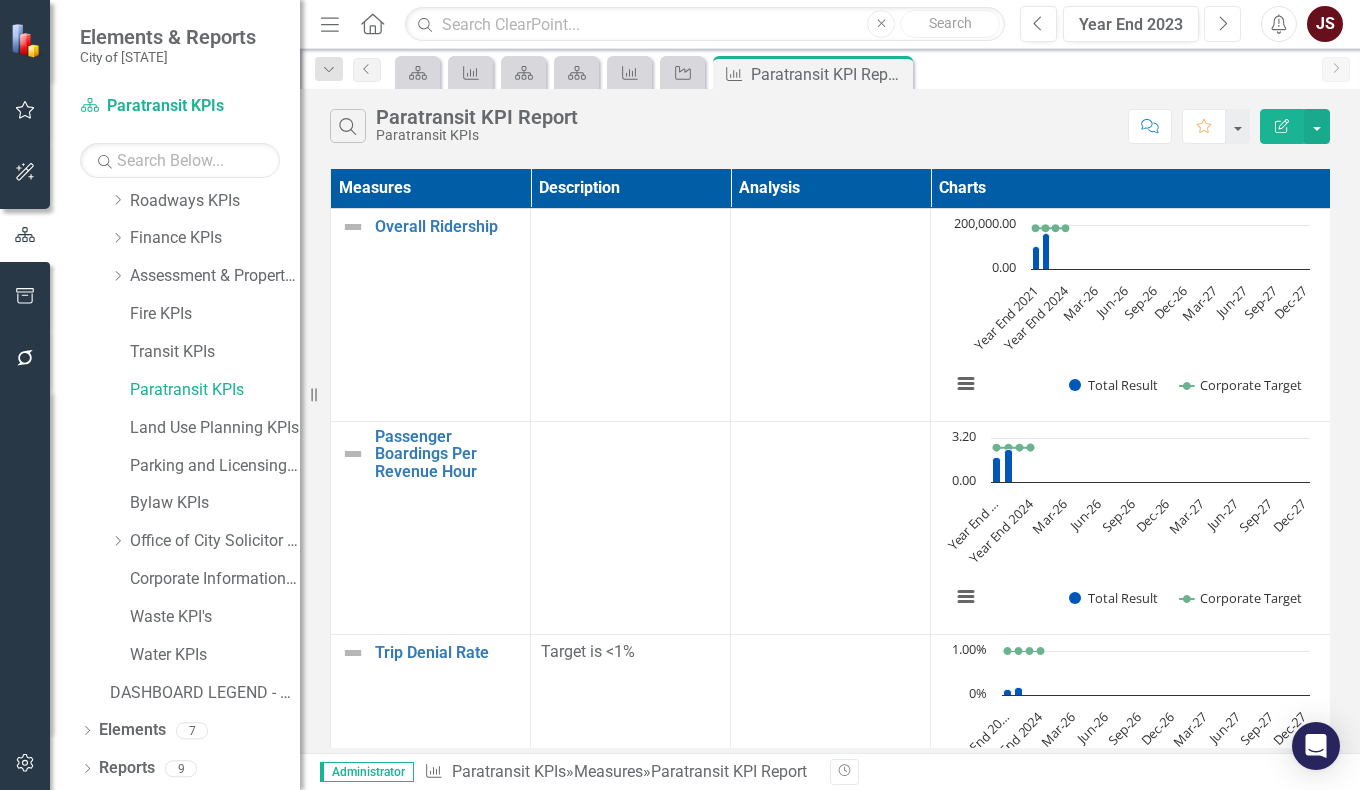 click on "Next" at bounding box center [1222, 24] 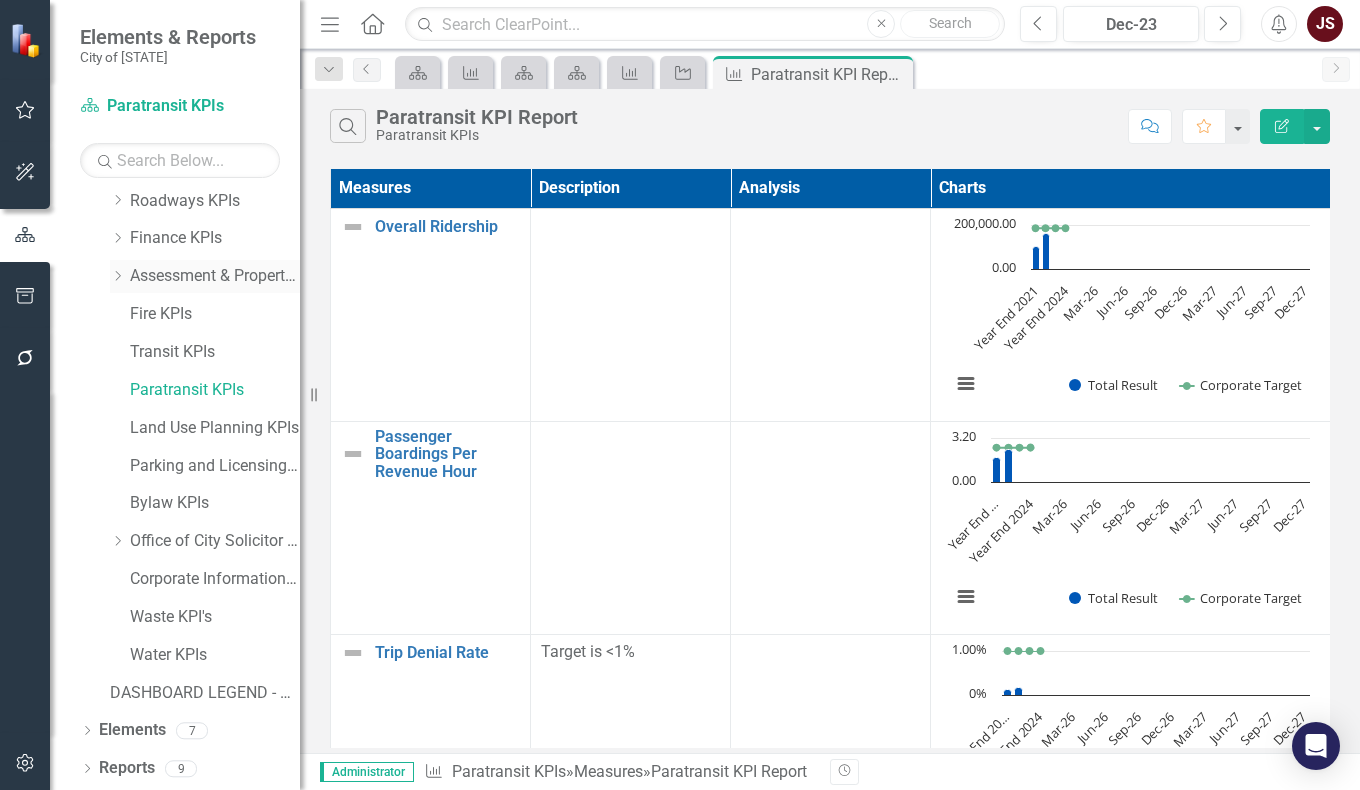 click on "Dropdown" at bounding box center [117, 276] 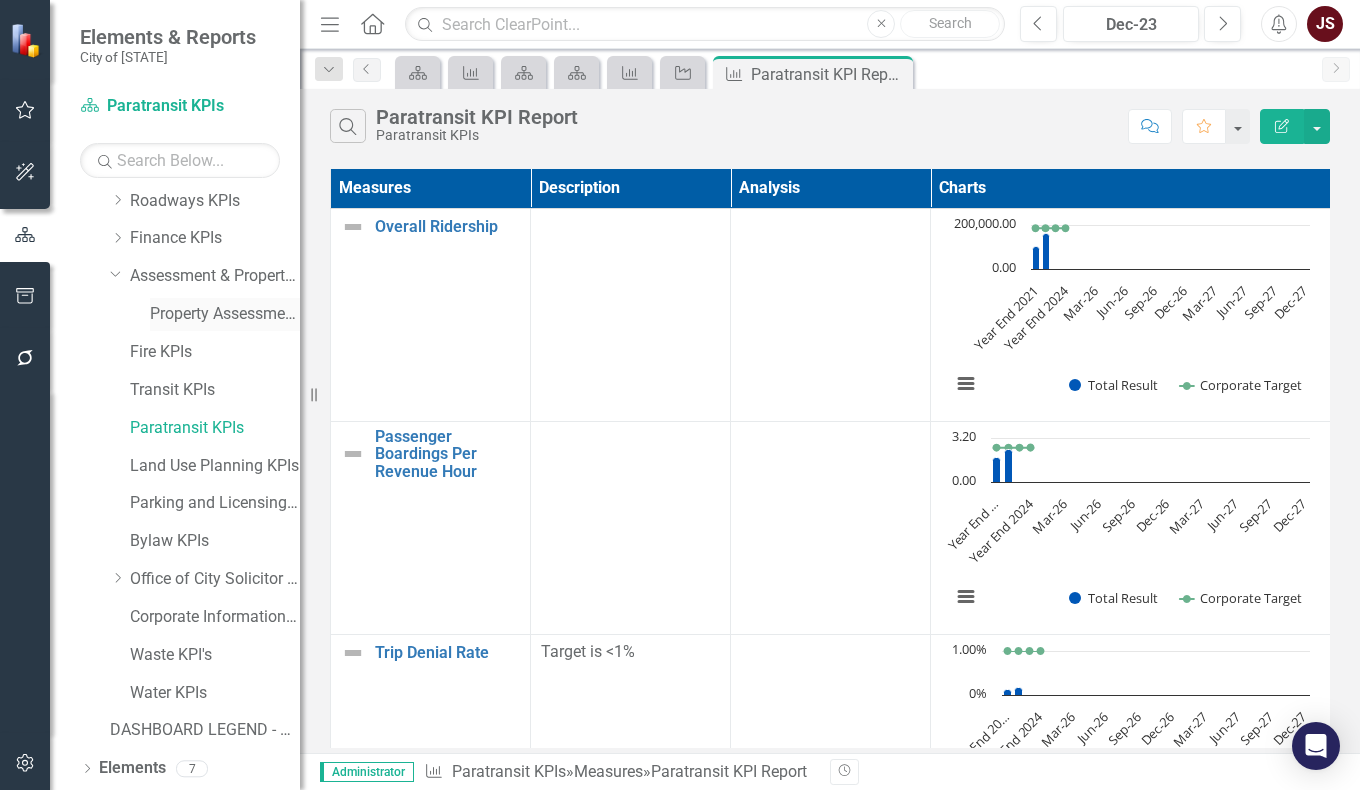 click on "Property Assessment Services" at bounding box center (225, 314) 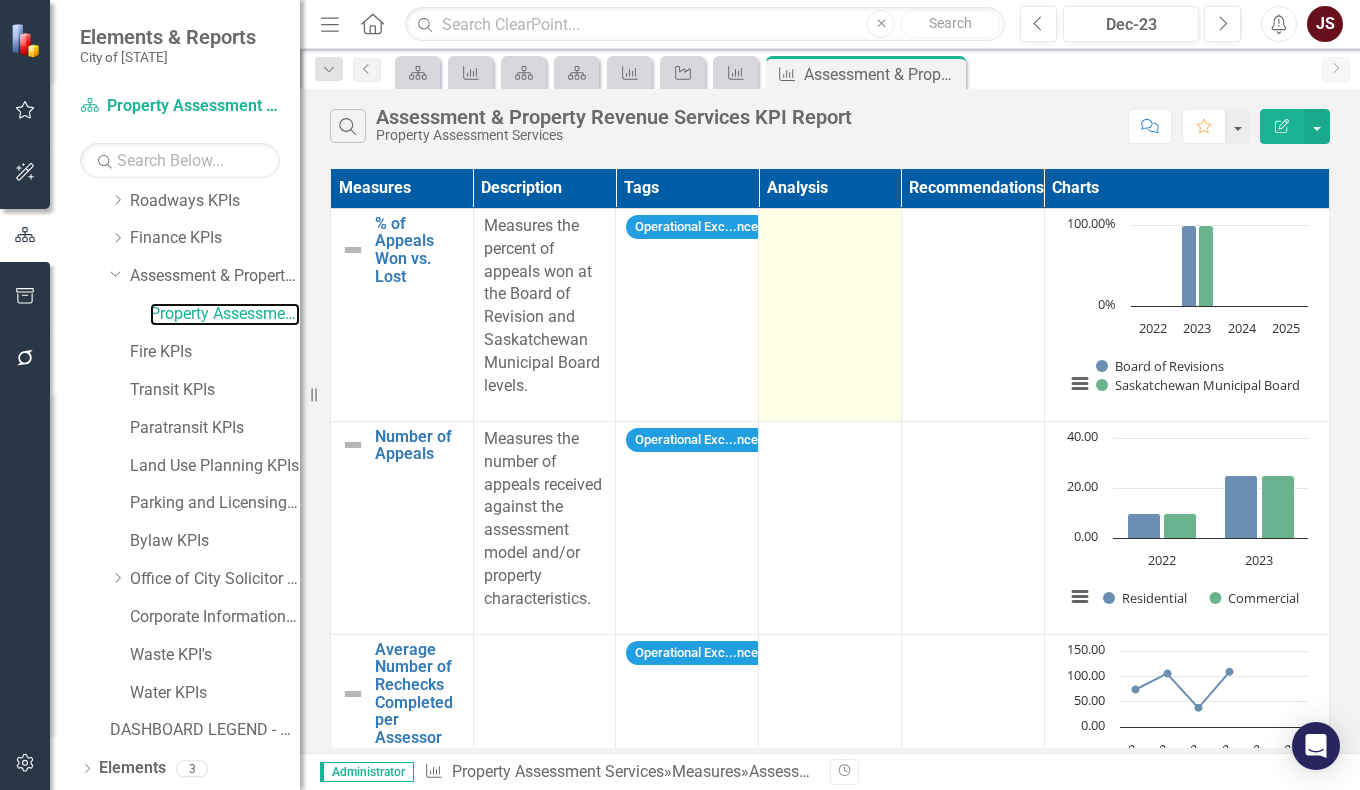 scroll, scrollTop: 0, scrollLeft: 0, axis: both 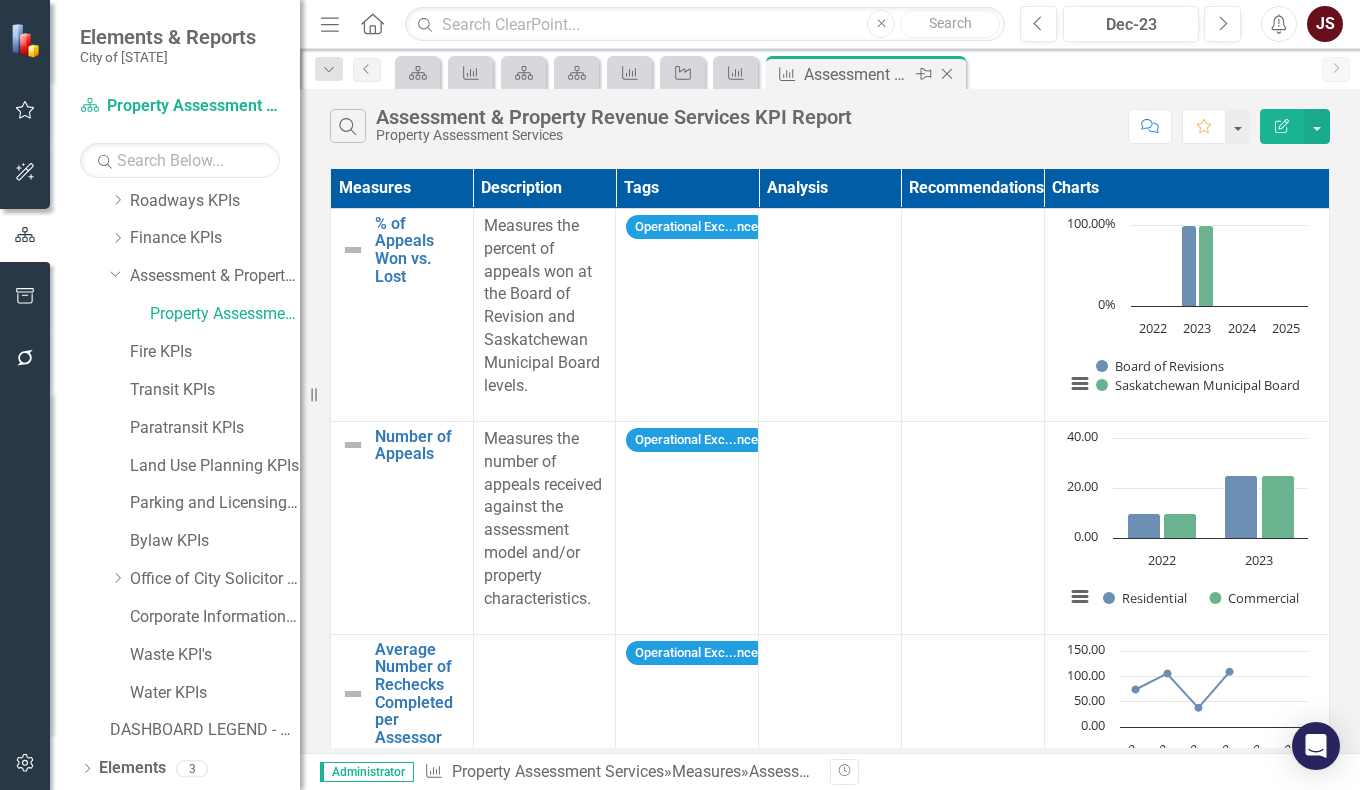click on "Close" at bounding box center (947, 74) 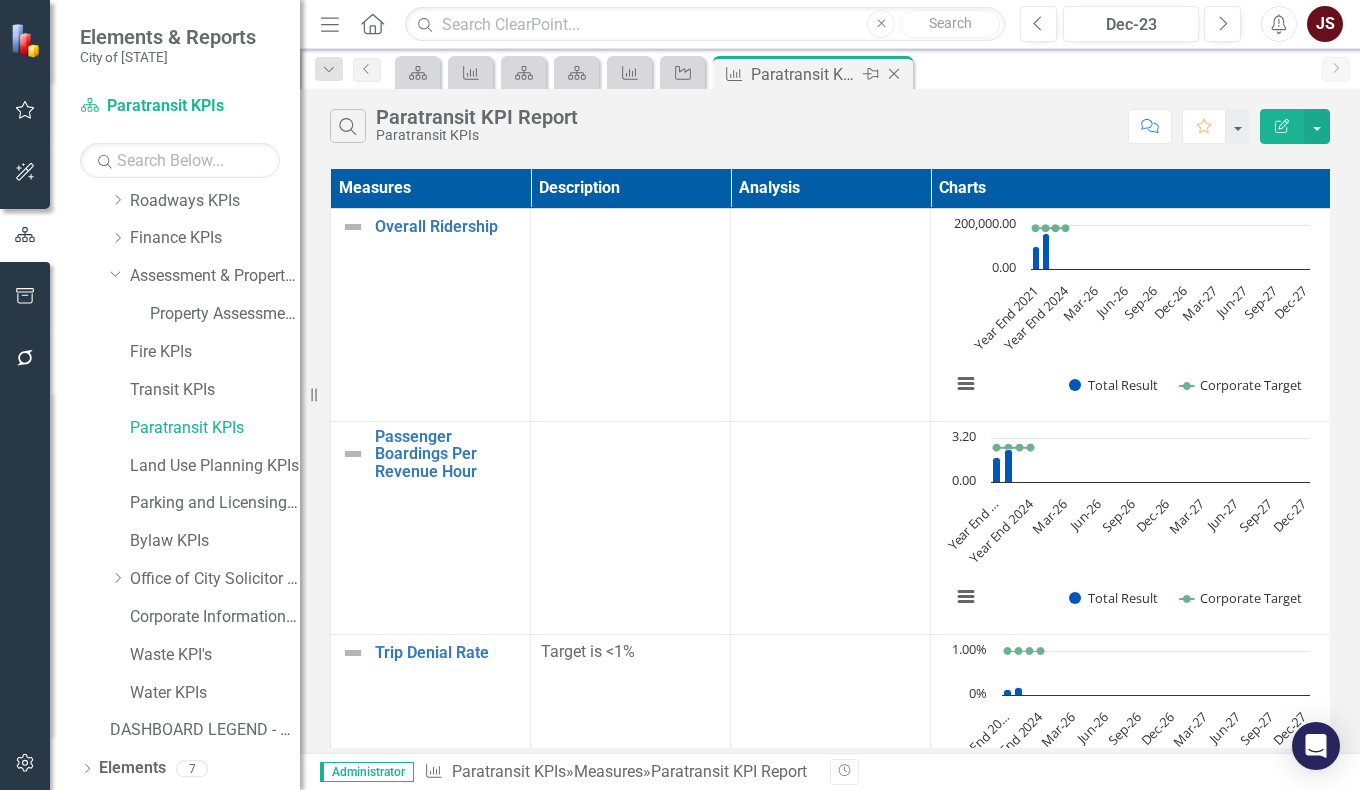 click on "Close" at bounding box center [894, 74] 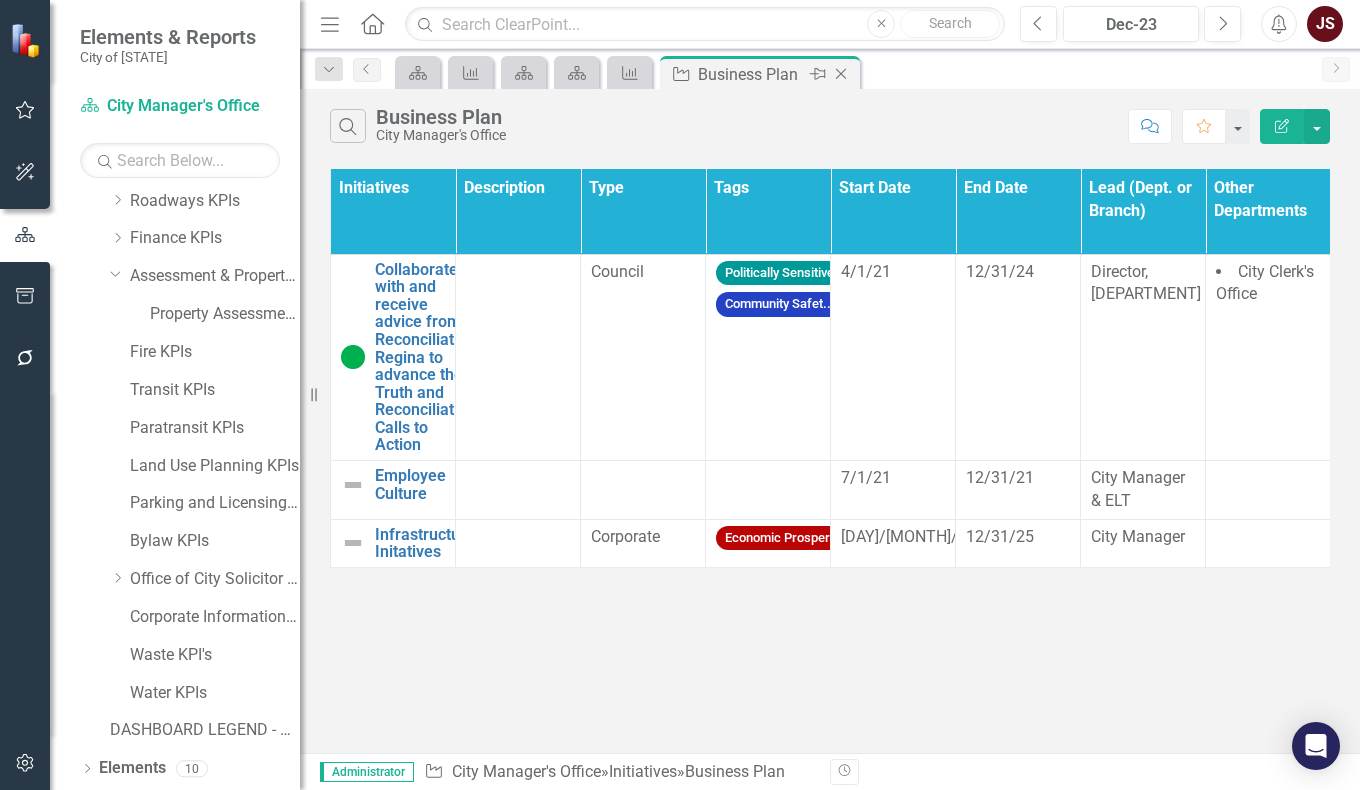 click on "Close" at bounding box center (841, 74) 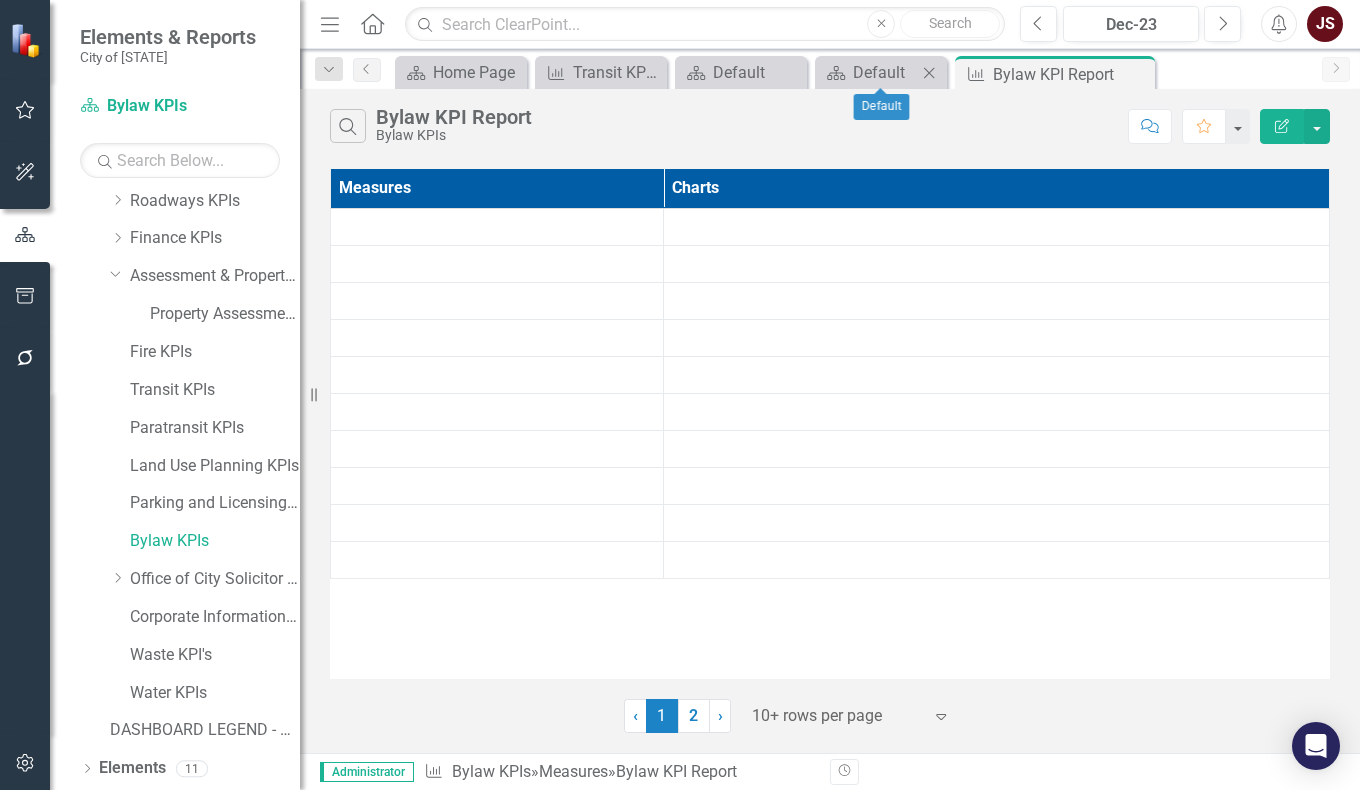 click on "Close" at bounding box center [929, 73] 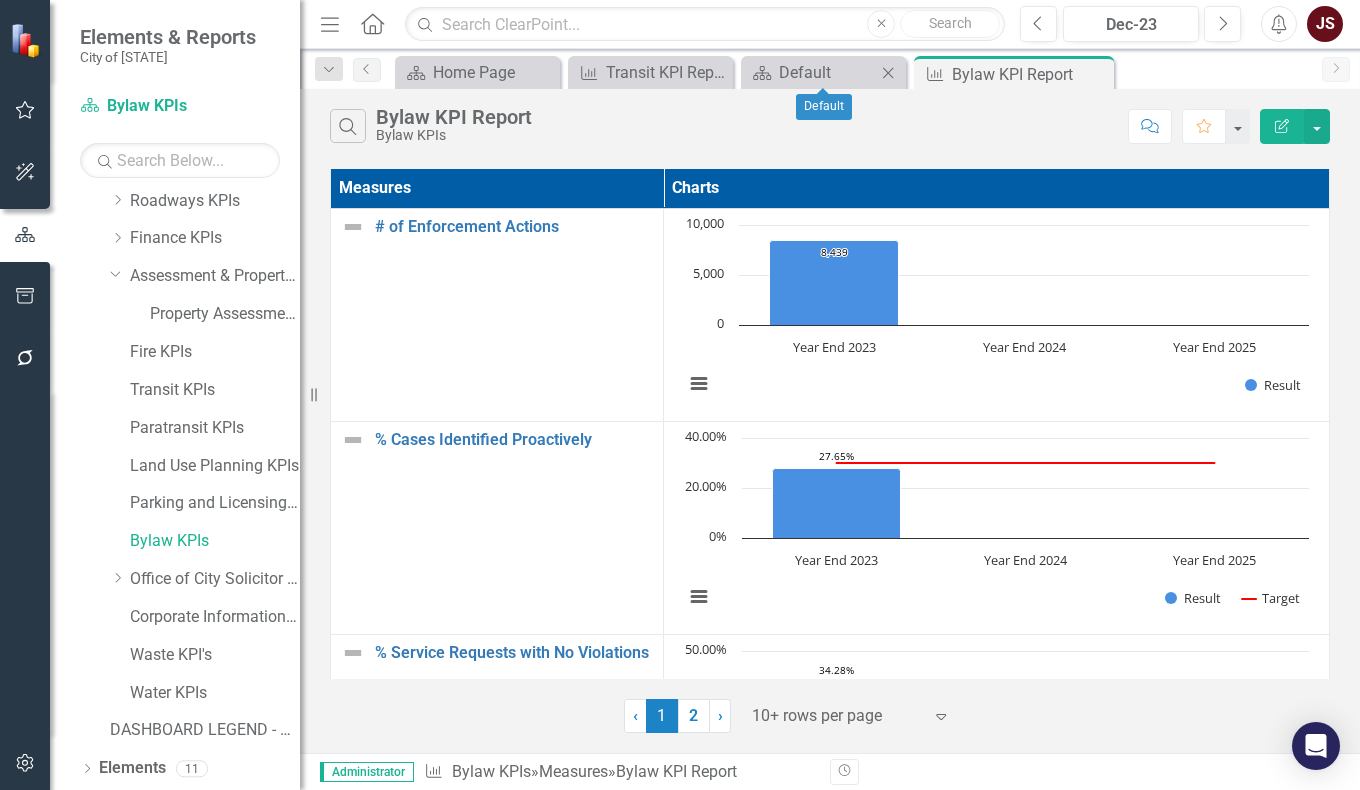 click on "Close" at bounding box center [888, 73] 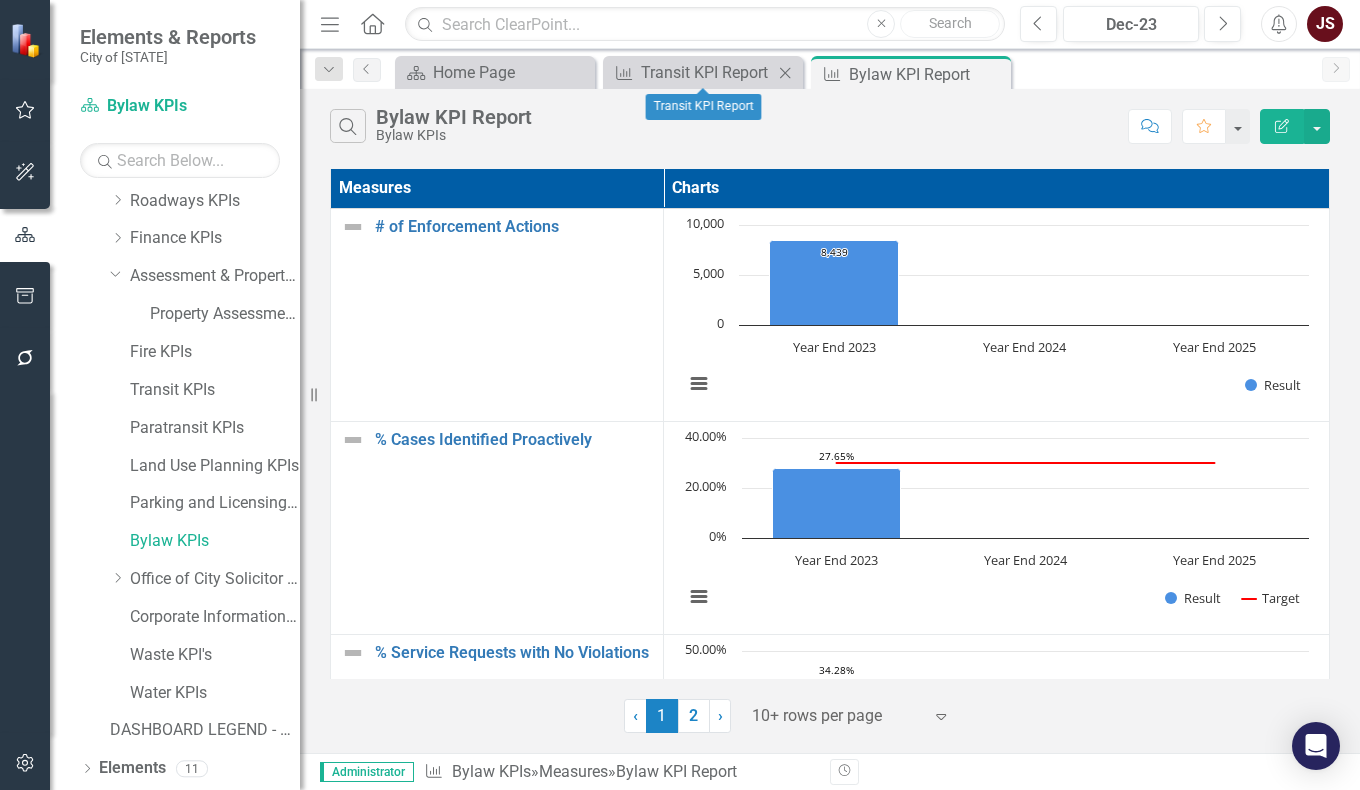 click on "Close" at bounding box center (785, 73) 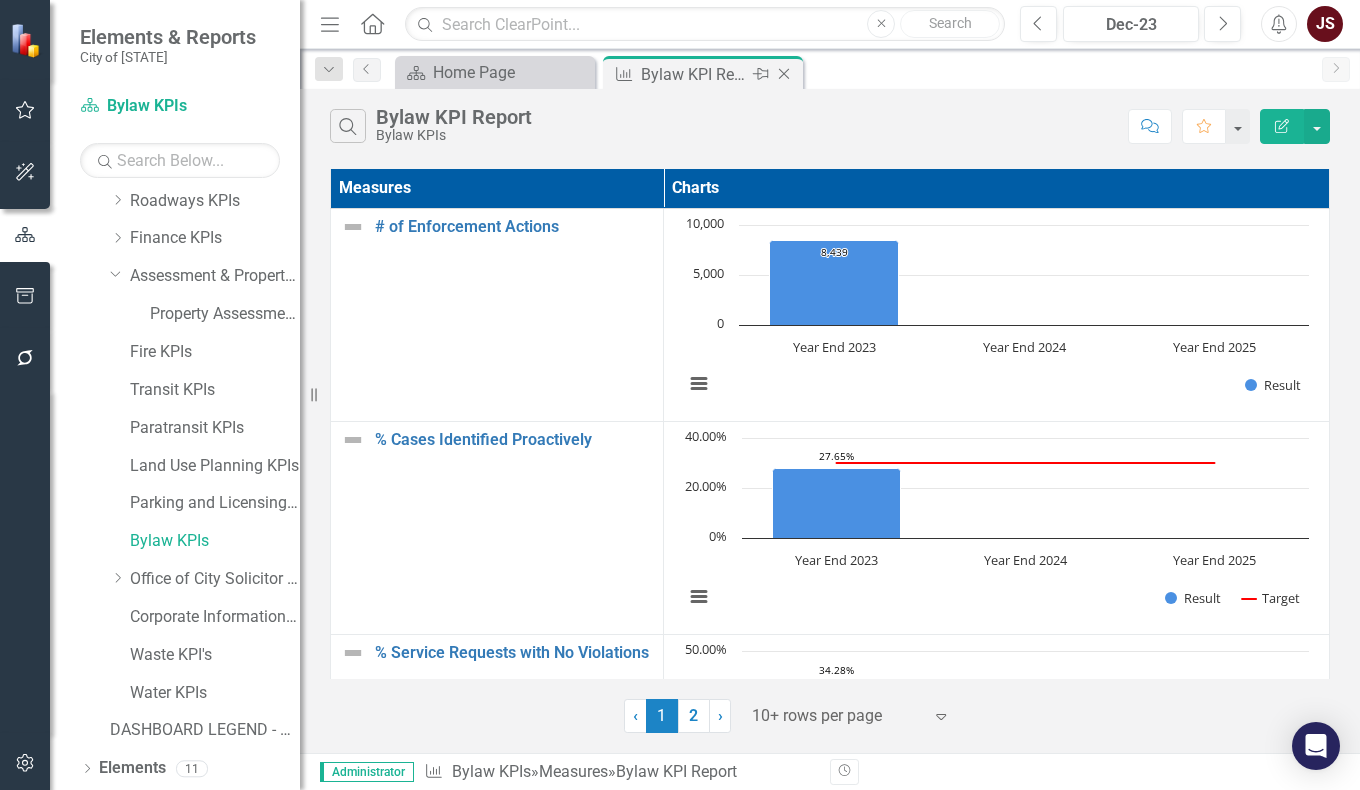click on "Close" at bounding box center (784, 74) 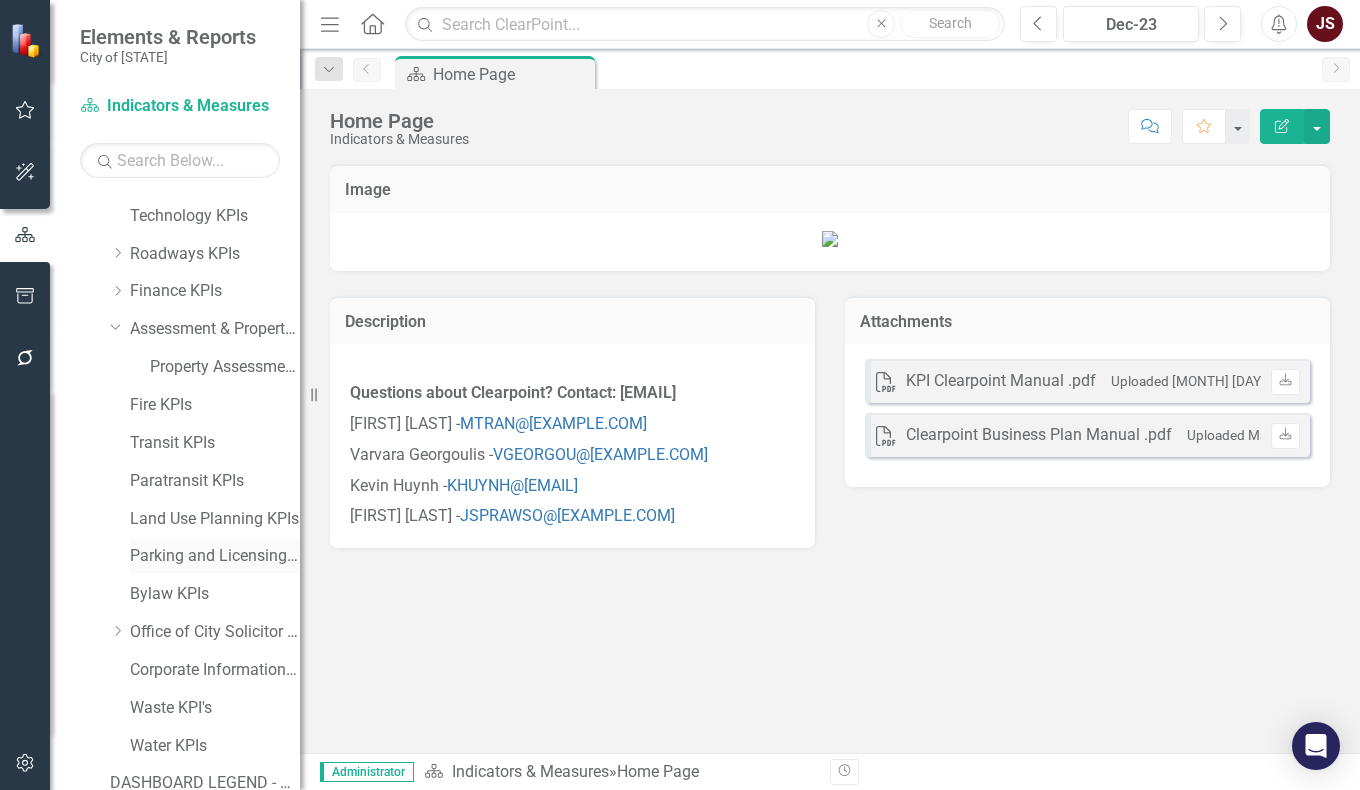 scroll, scrollTop: 187, scrollLeft: 0, axis: vertical 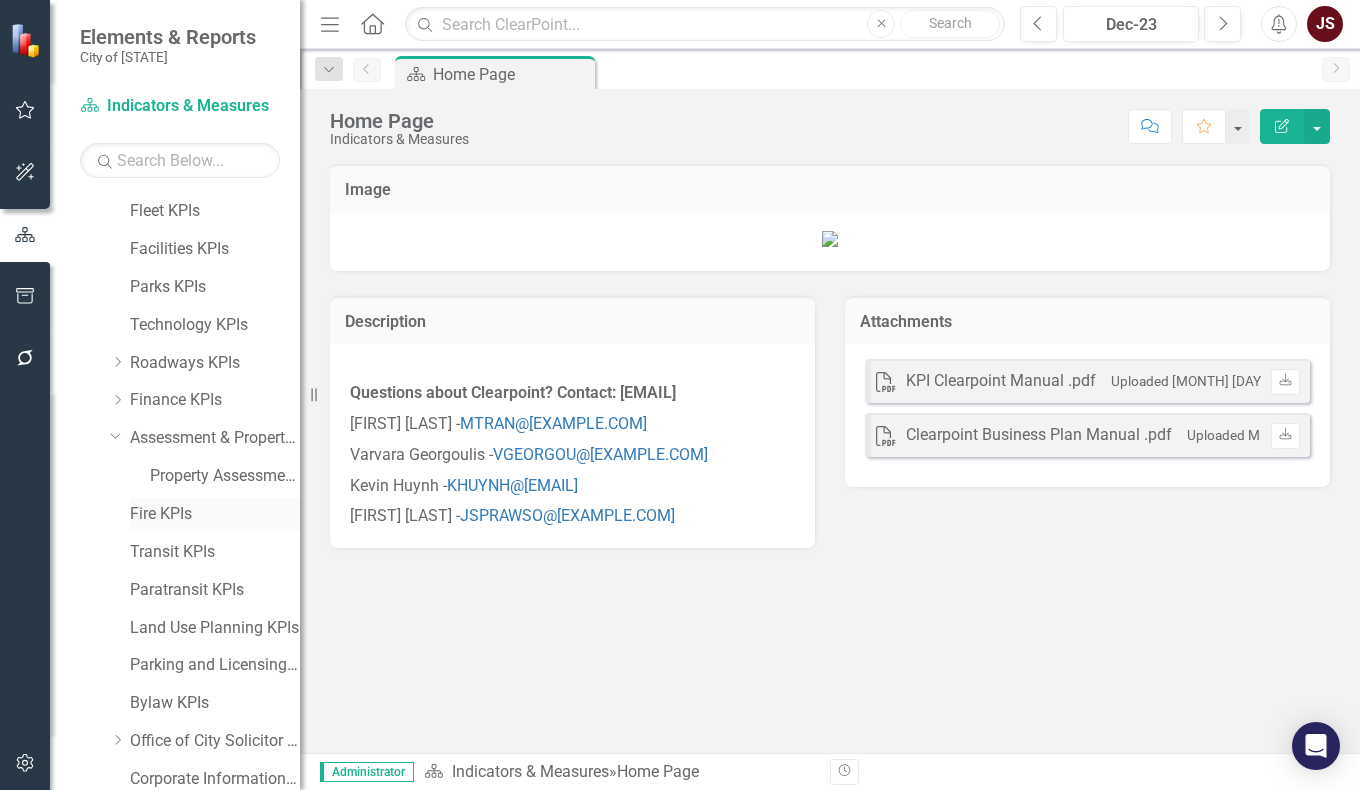 click on "Fire KPIs" at bounding box center (215, 514) 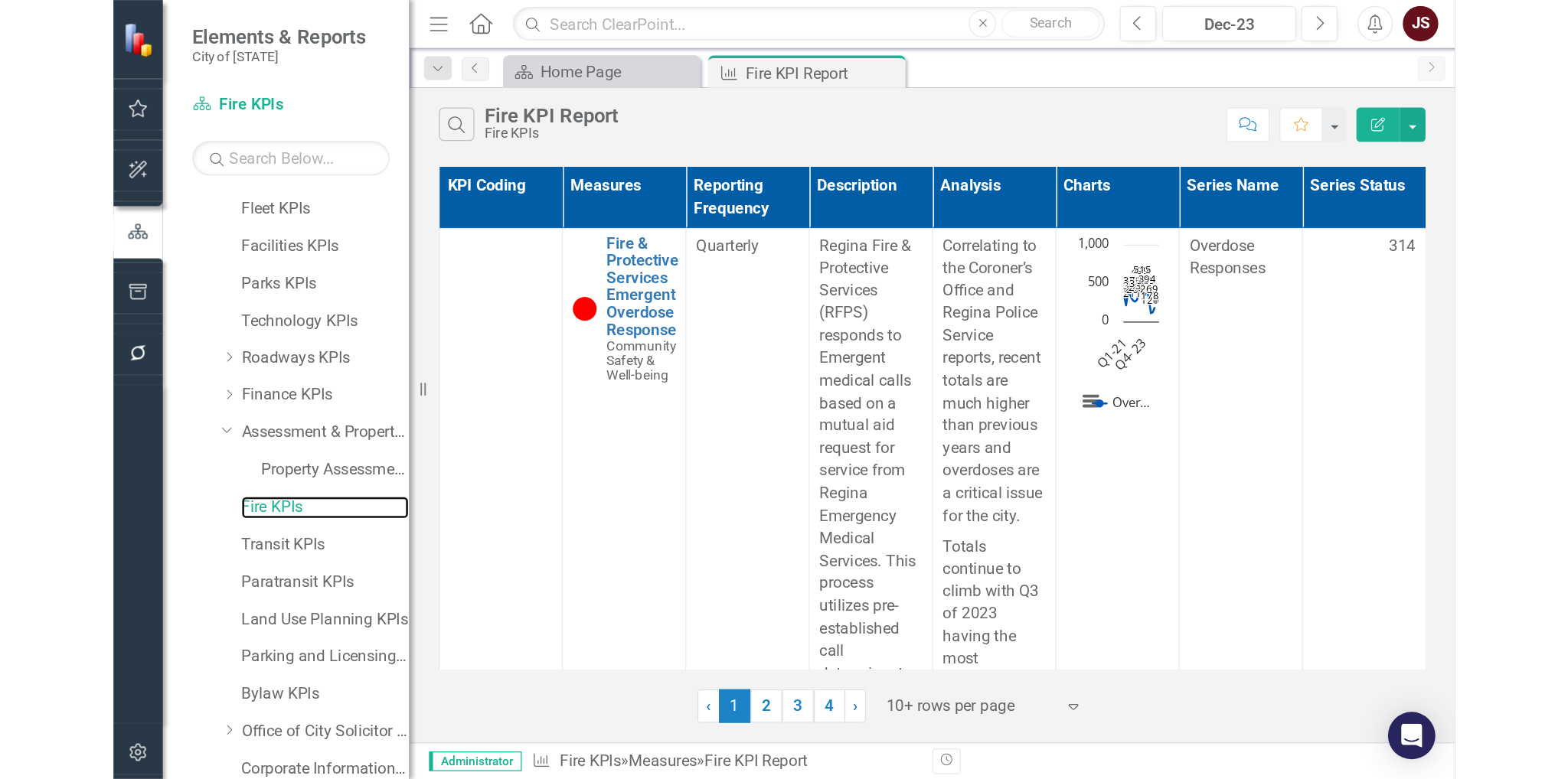 scroll, scrollTop: 0, scrollLeft: 11, axis: horizontal 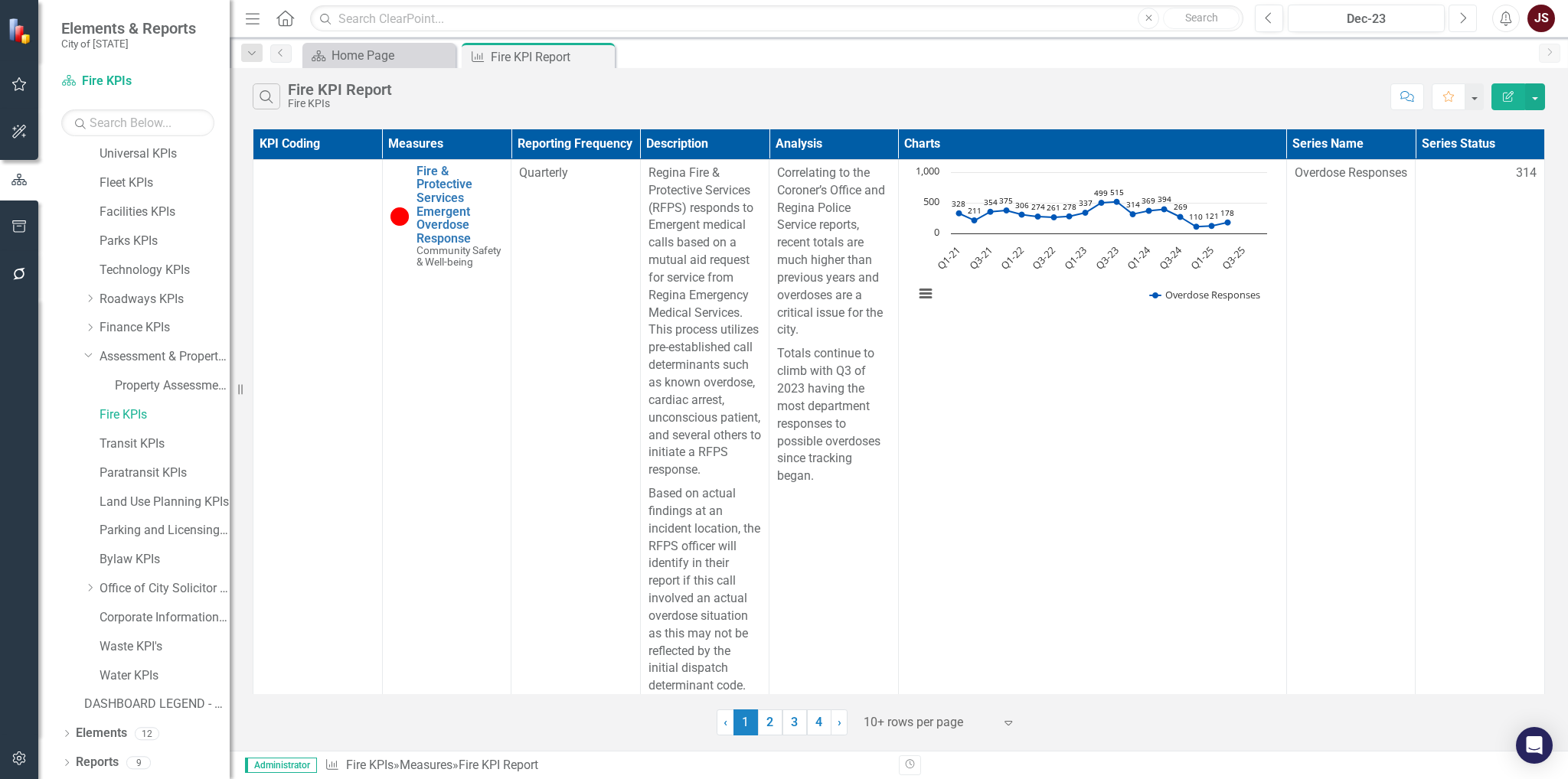 click on "Next" at bounding box center (1462, 18) 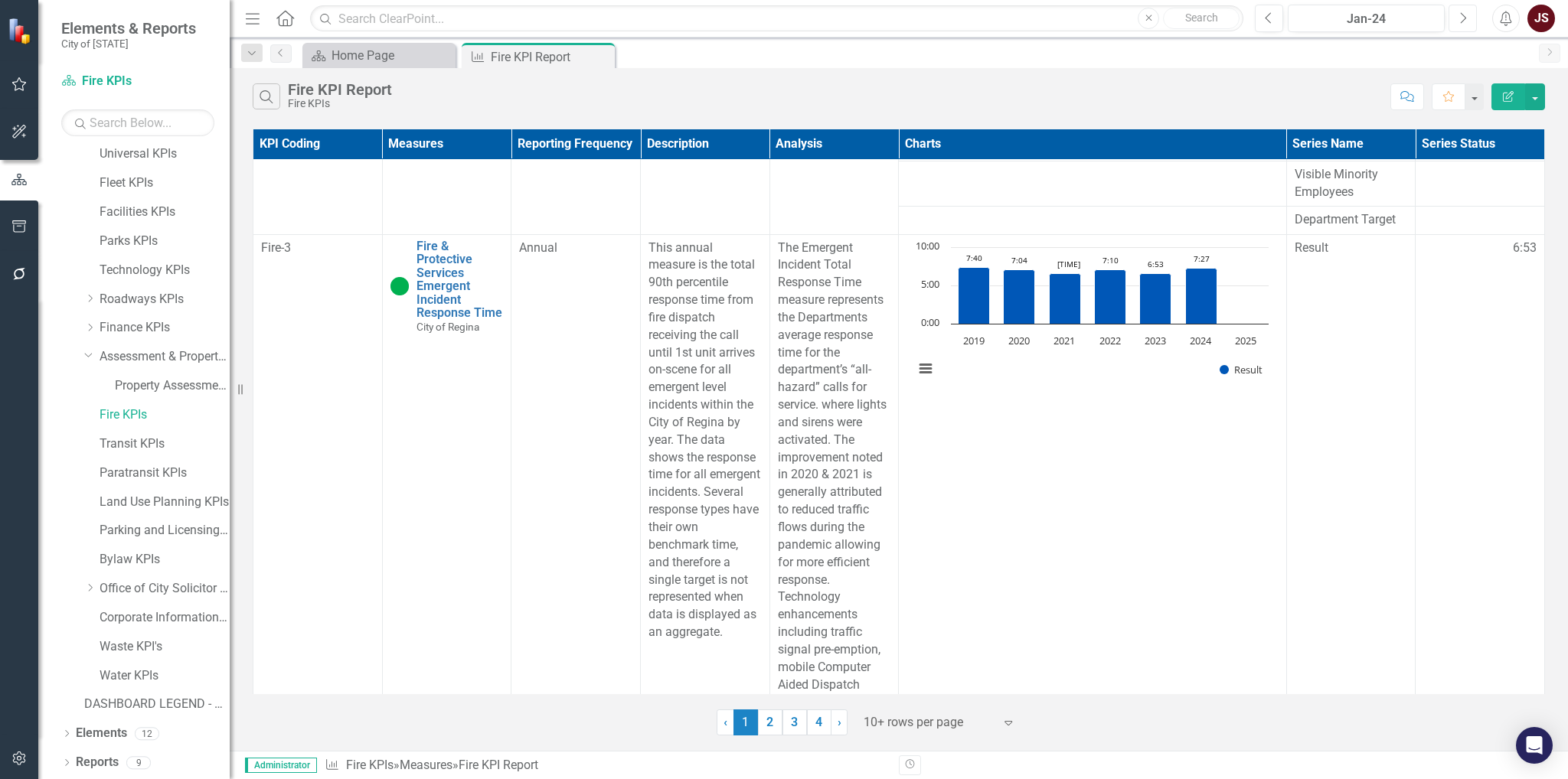 scroll, scrollTop: 1530, scrollLeft: 0, axis: vertical 